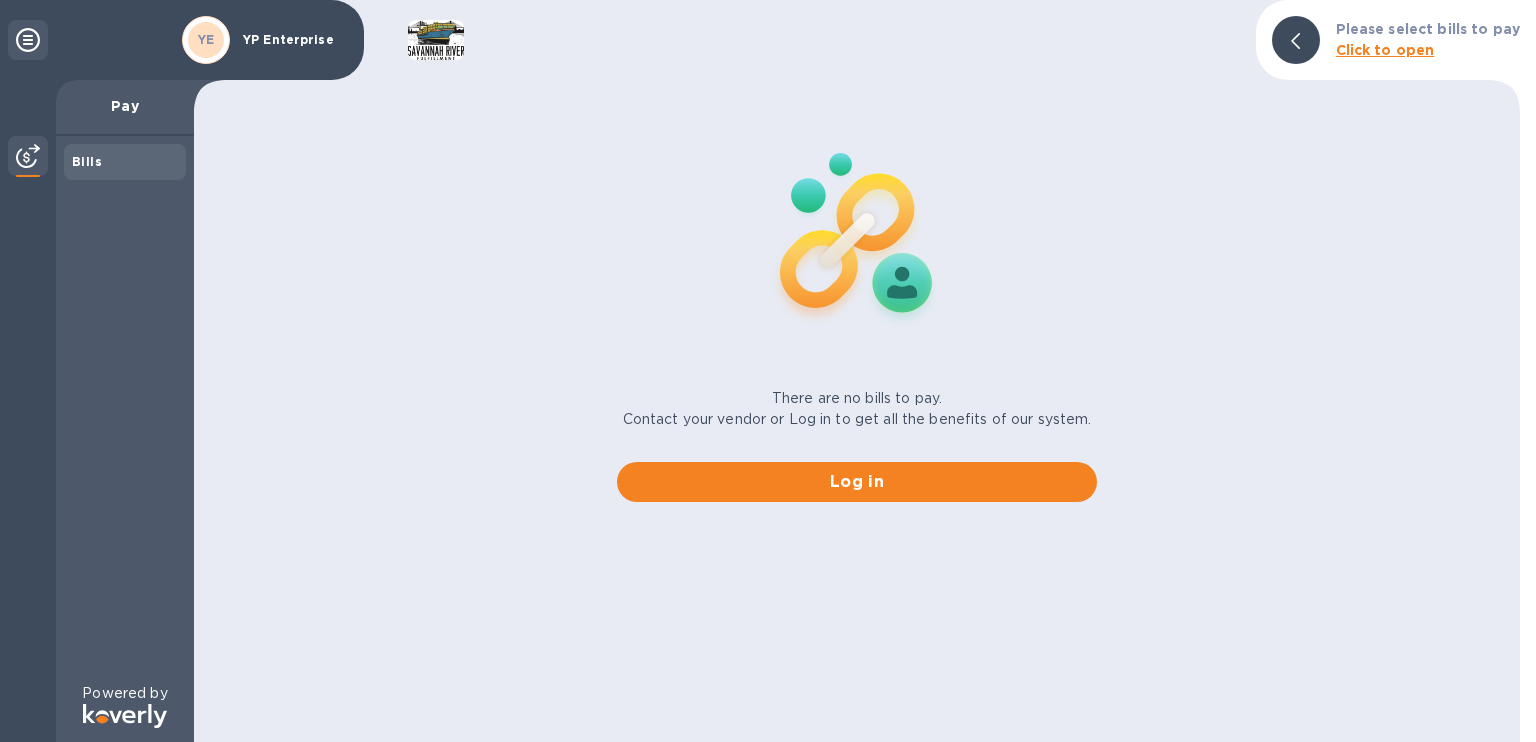 scroll, scrollTop: 0, scrollLeft: 0, axis: both 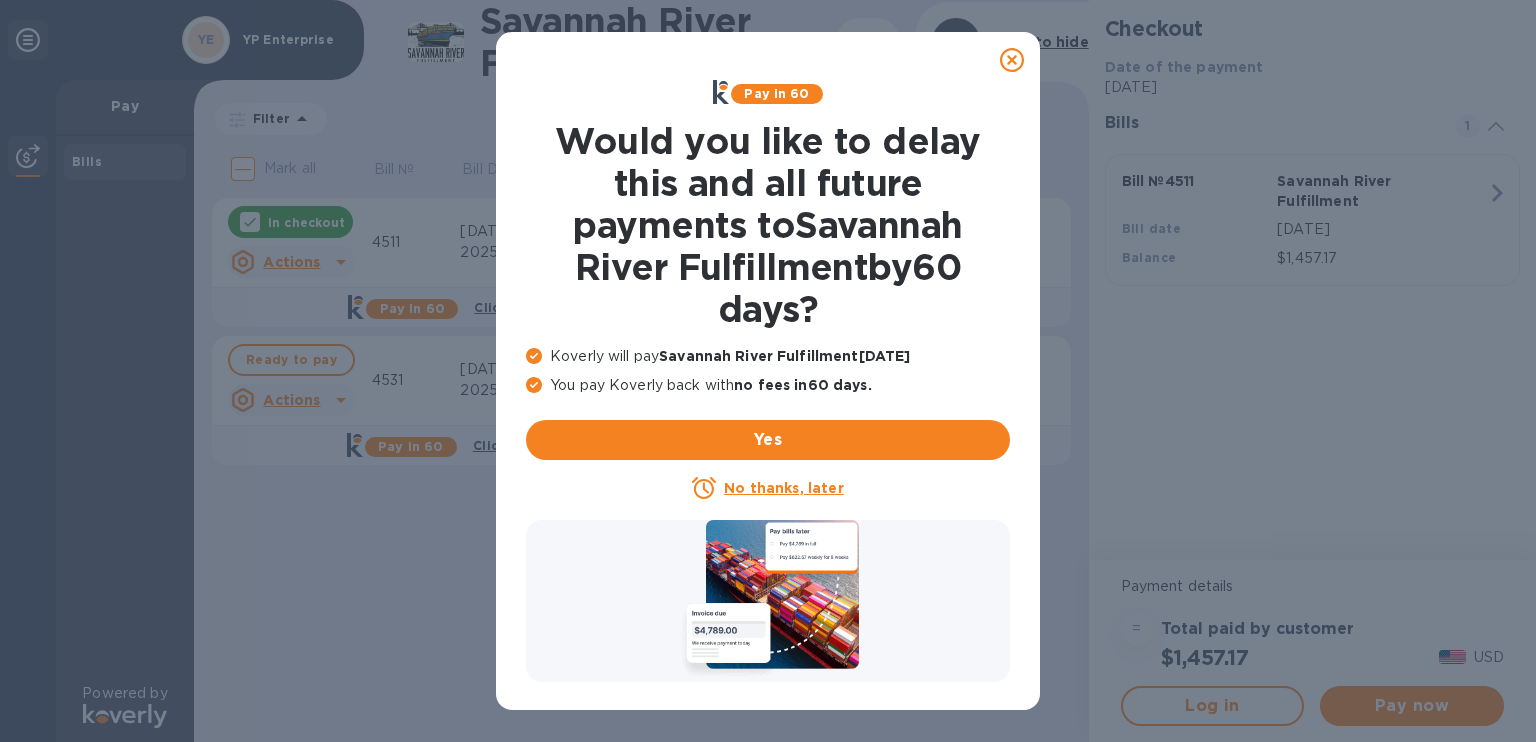 click on "No thanks, later" at bounding box center (783, 488) 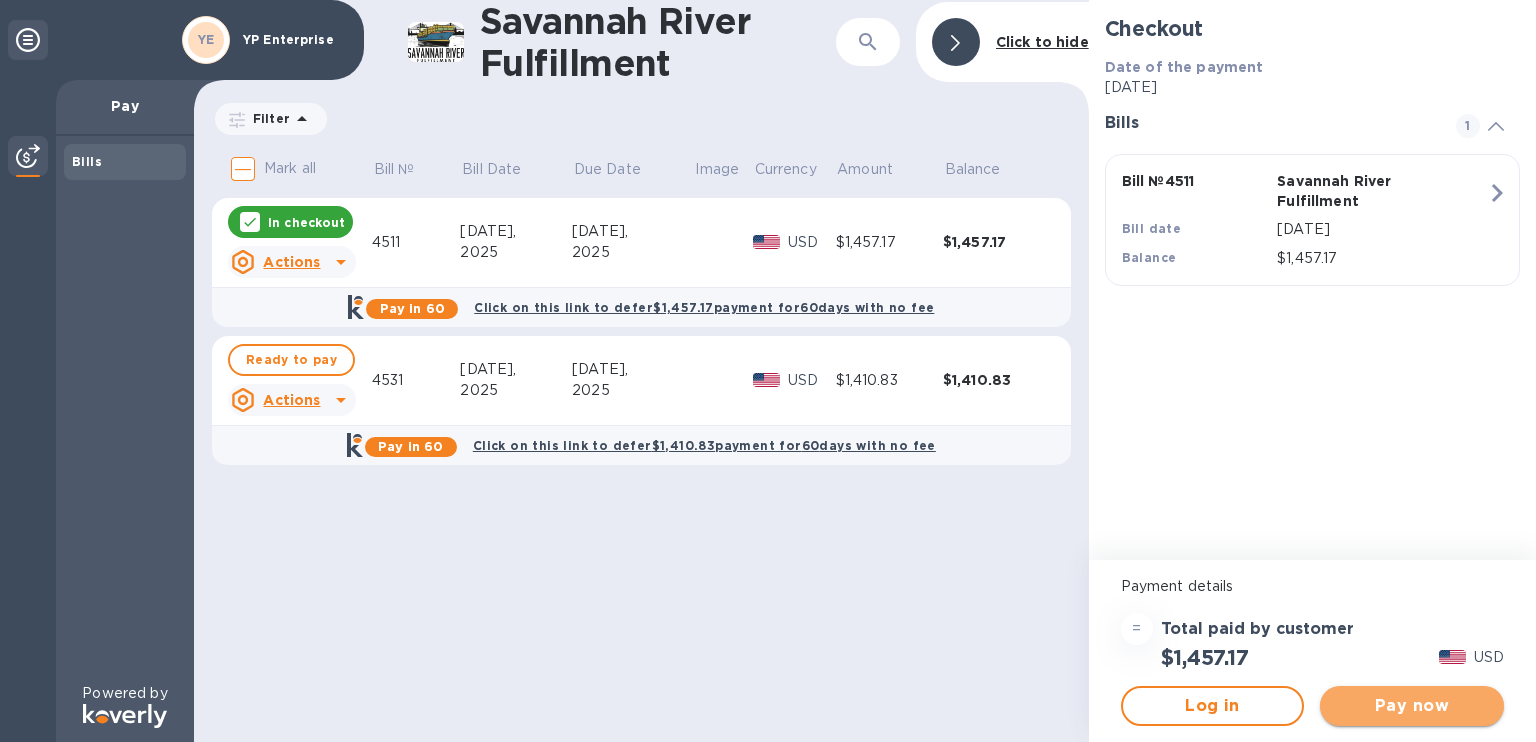 click on "Pay now" at bounding box center (1412, 706) 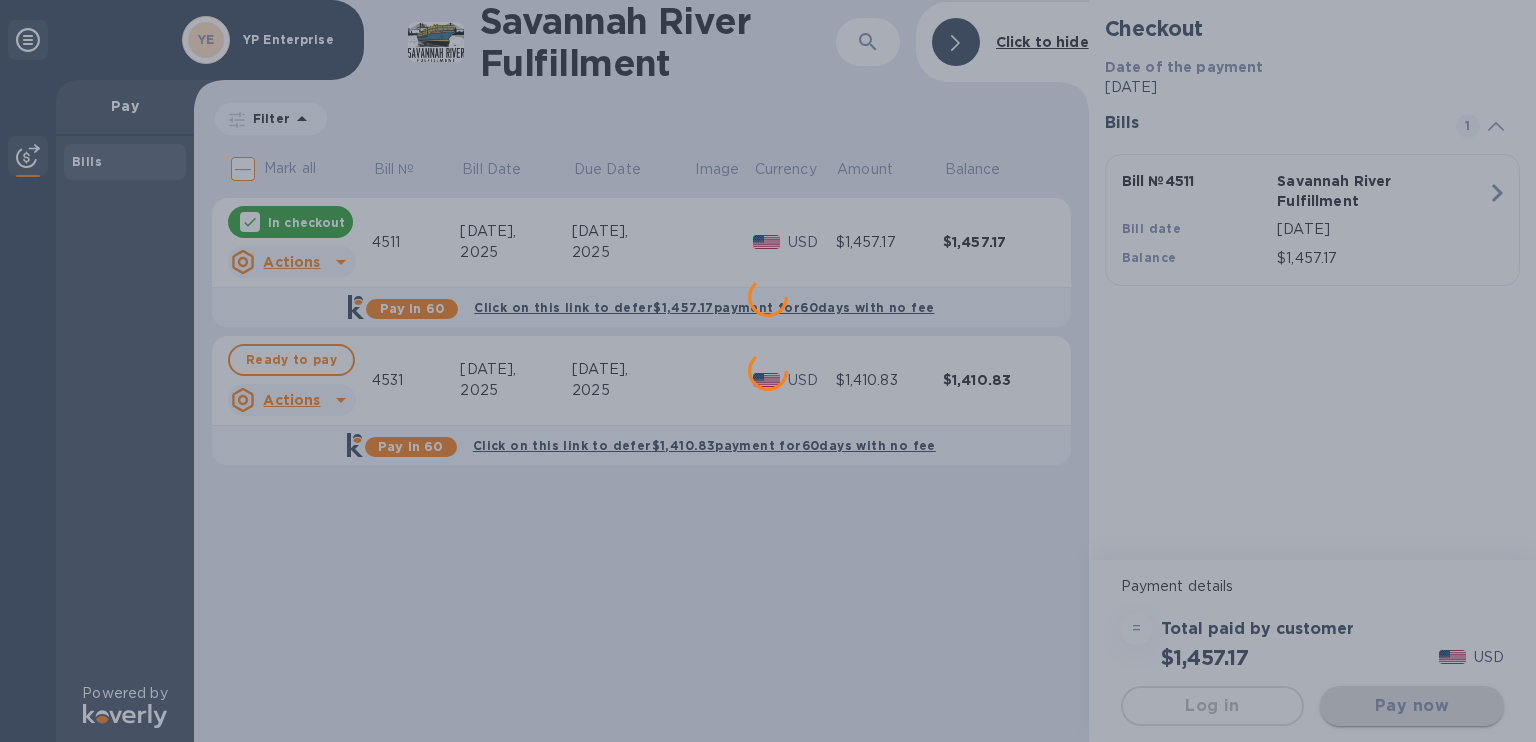 scroll, scrollTop: 0, scrollLeft: 0, axis: both 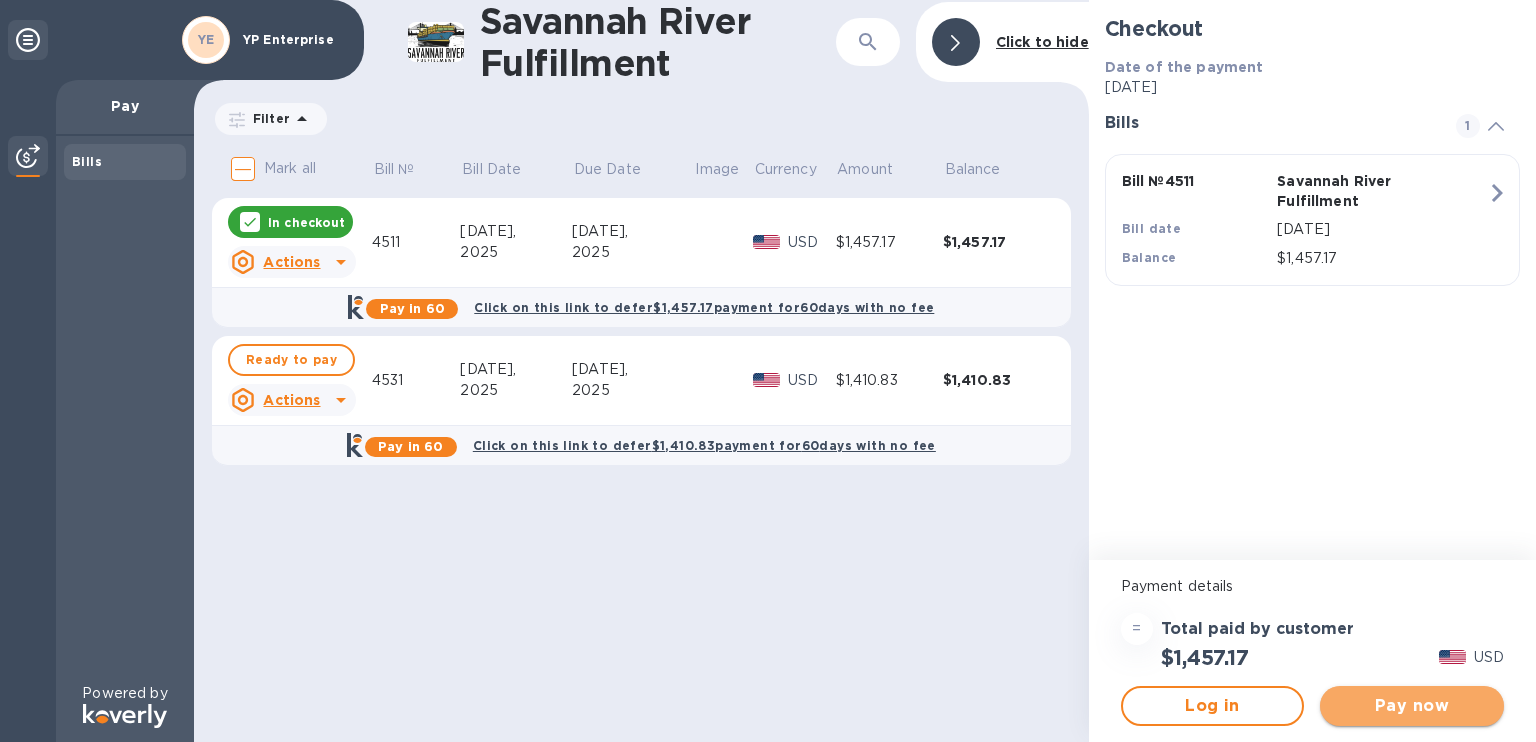 click on "Pay now" at bounding box center [1412, 706] 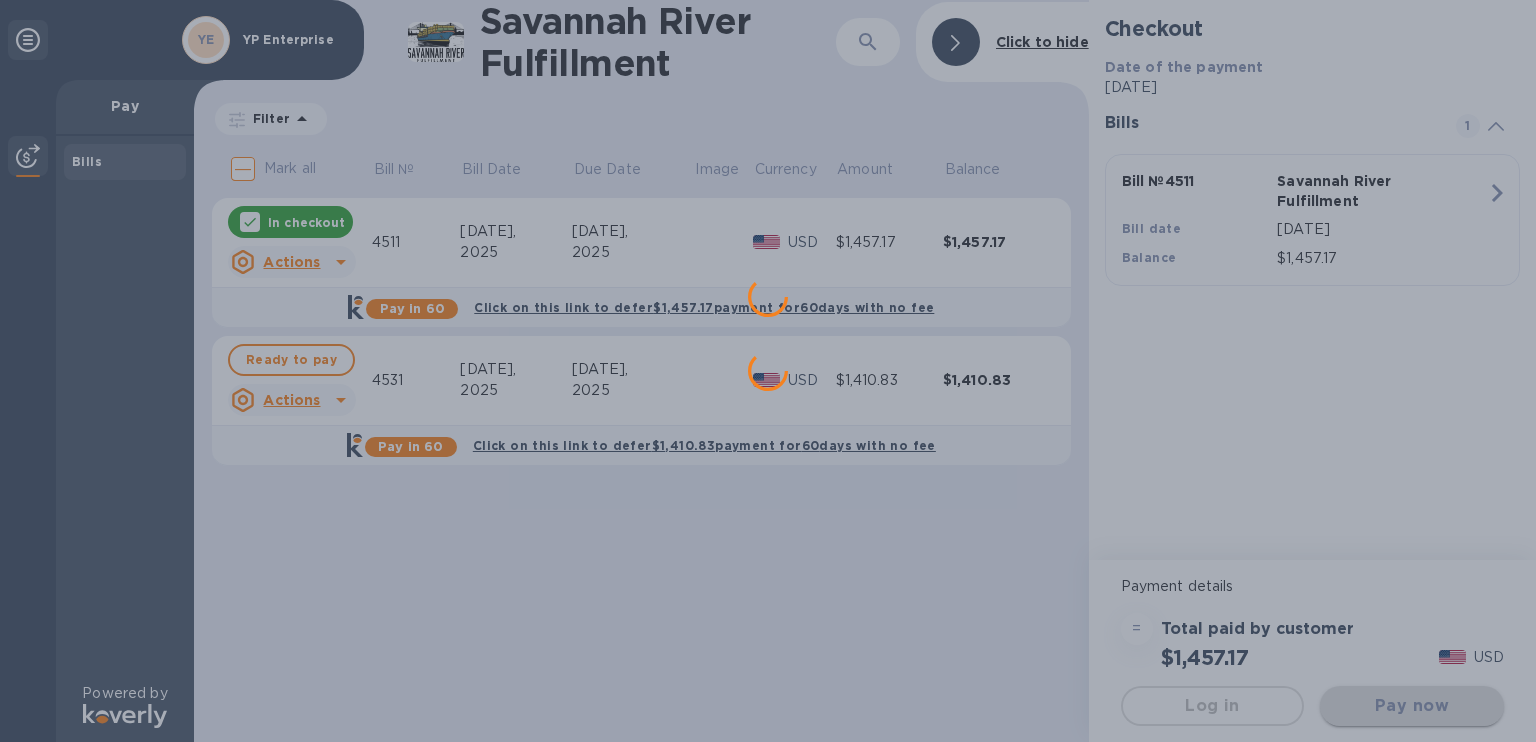 scroll, scrollTop: 0, scrollLeft: 0, axis: both 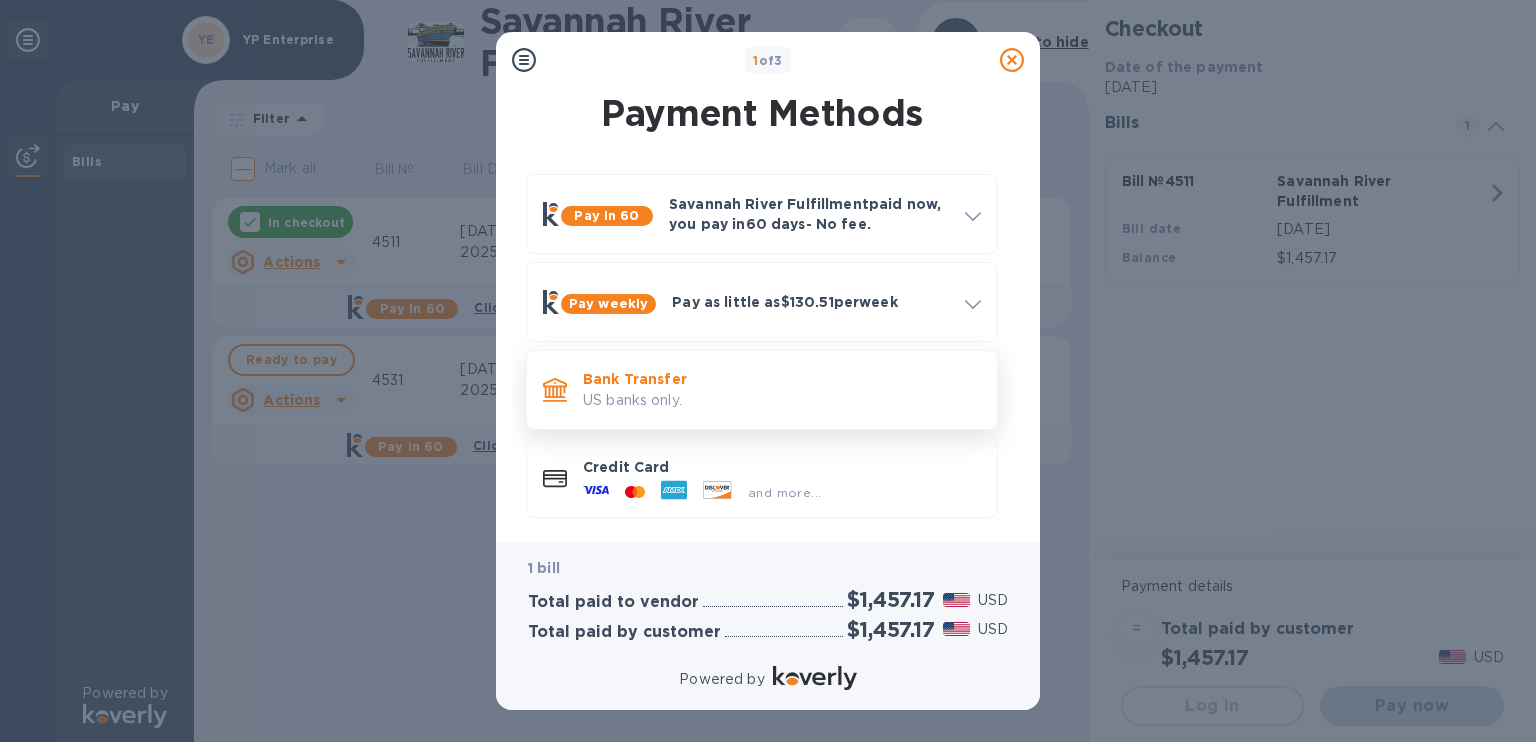 click on "Bank Transfer US banks only." at bounding box center (762, 390) 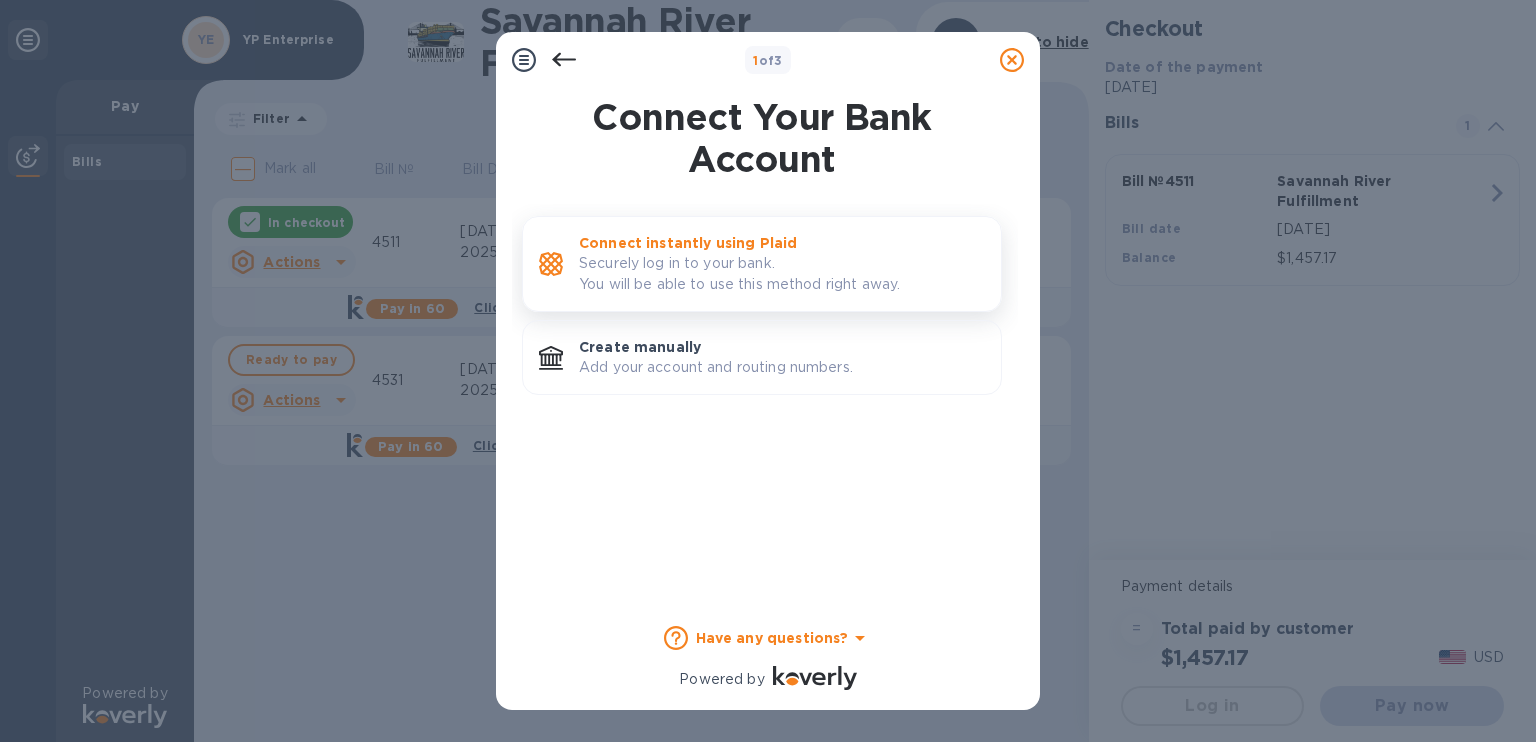click on "Securely log in to your bank.   You will be able to use this method right away." at bounding box center (782, 274) 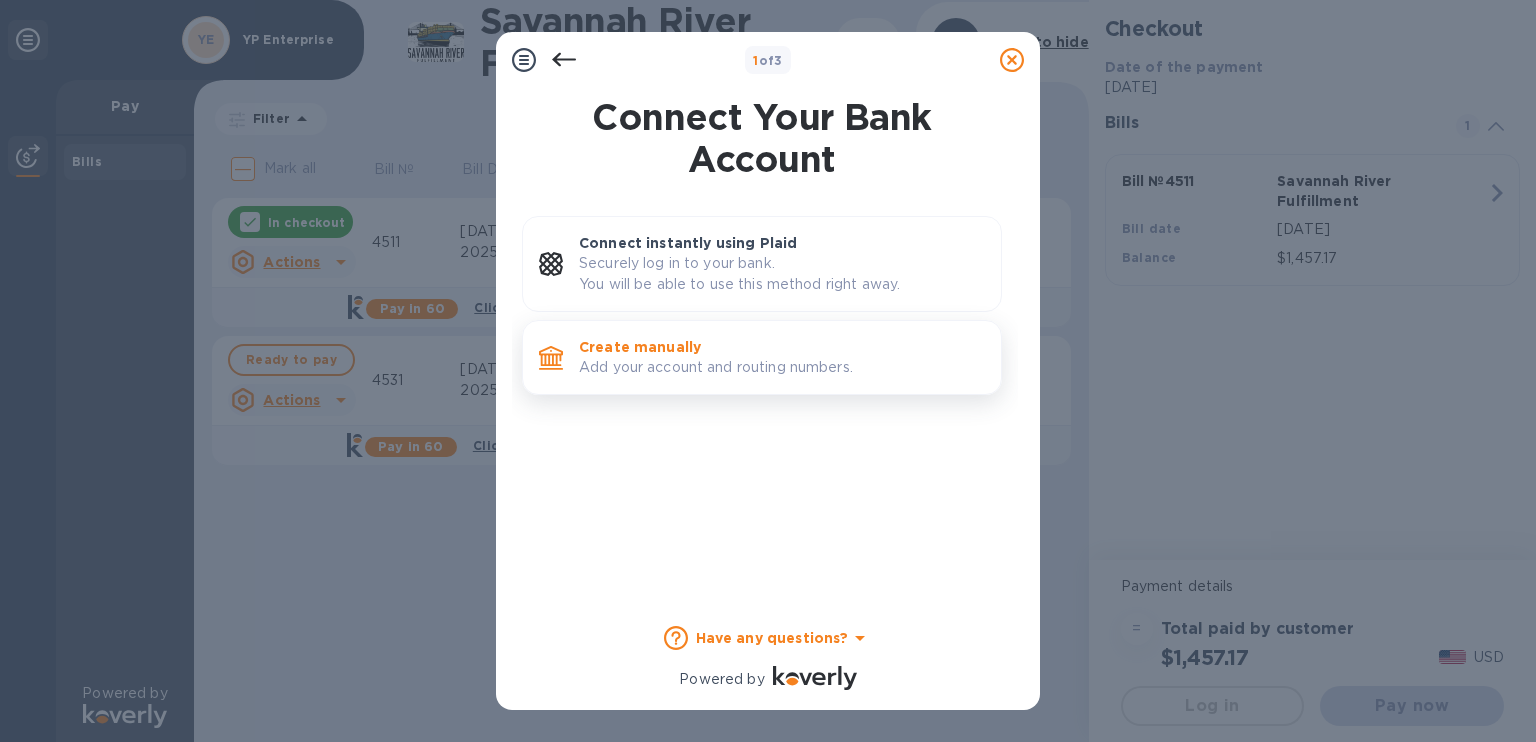 click on "Create manually Add your account and routing numbers." at bounding box center [782, 357] 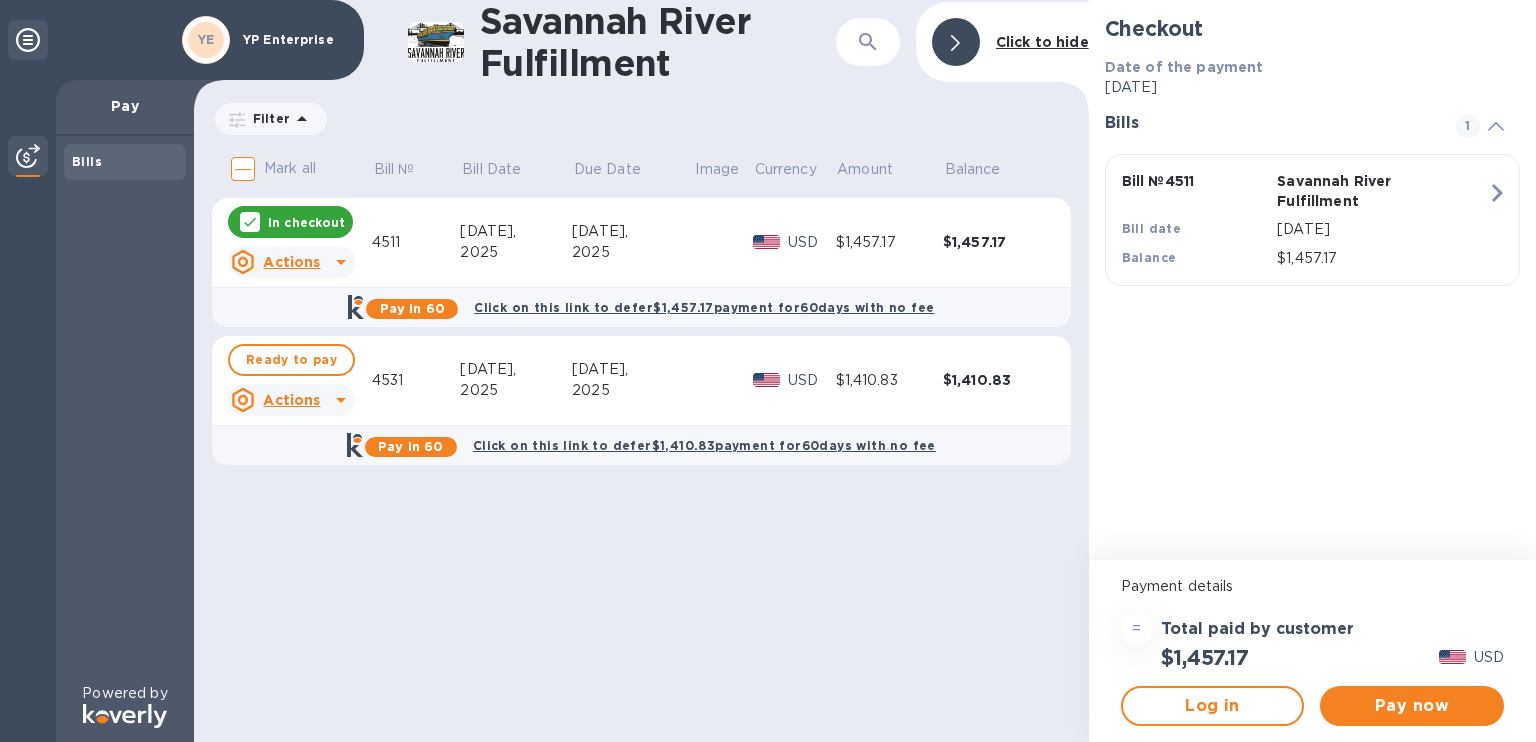 click on "YE" at bounding box center (206, 39) 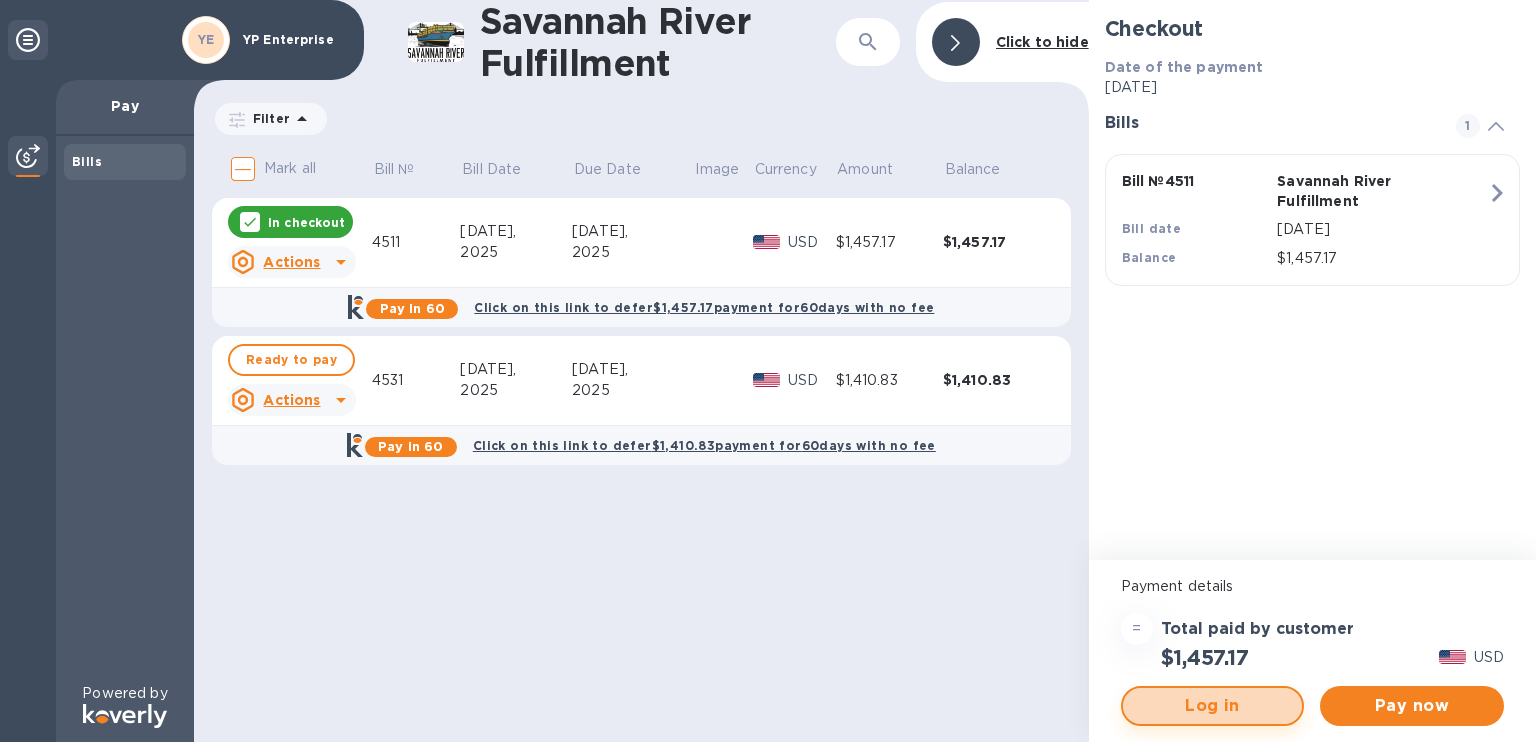 click on "Log in" at bounding box center (1213, 706) 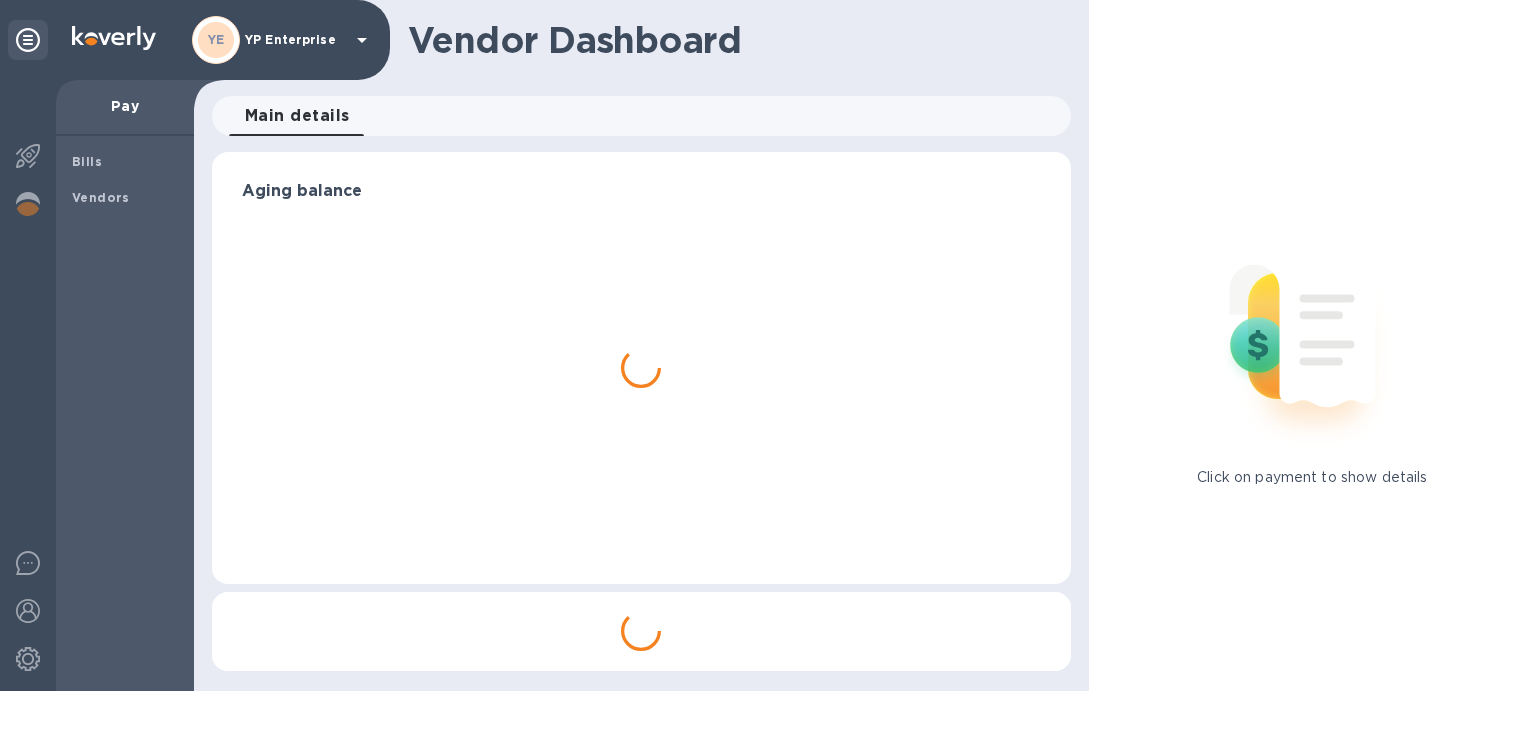 scroll, scrollTop: 0, scrollLeft: 0, axis: both 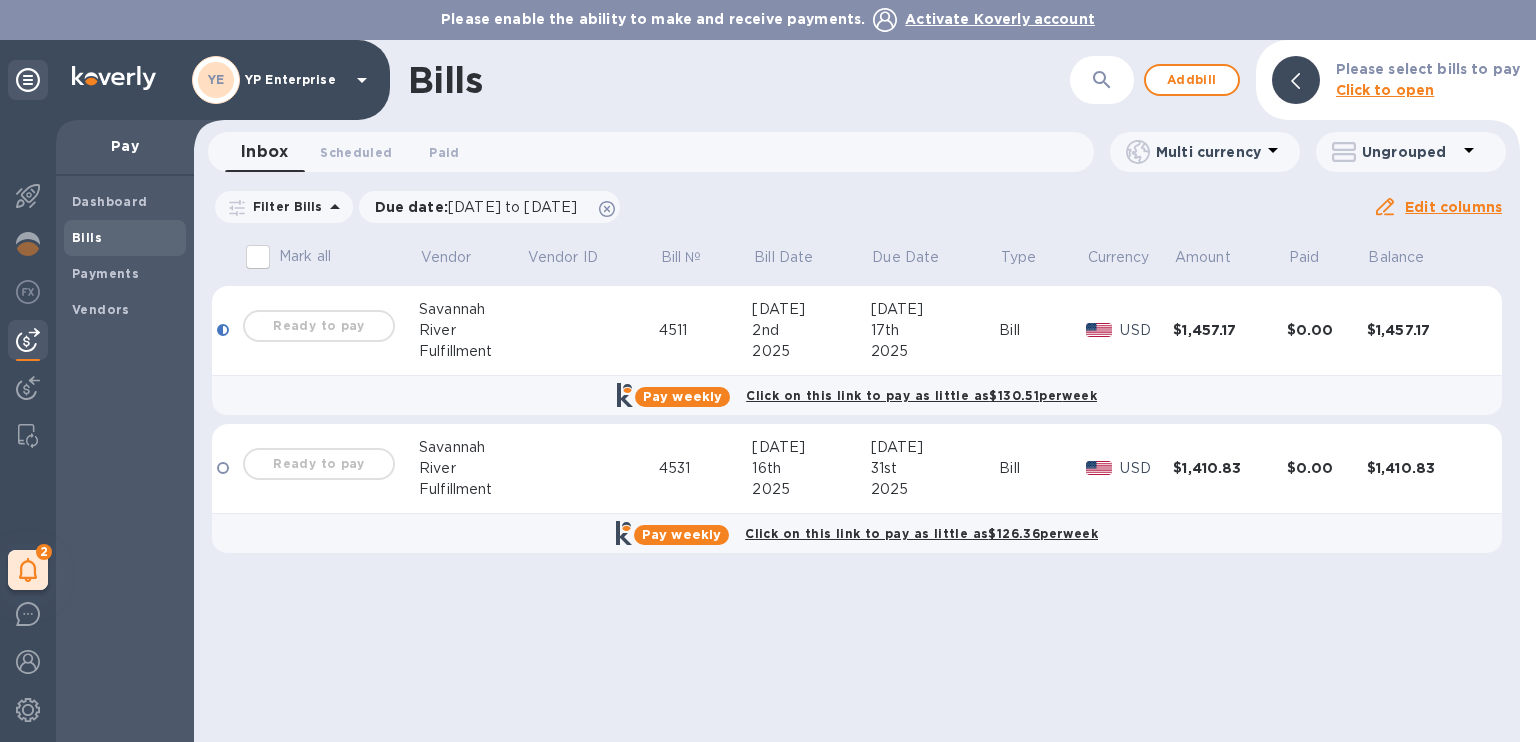 click on "$1,457.17" at bounding box center [1230, 330] 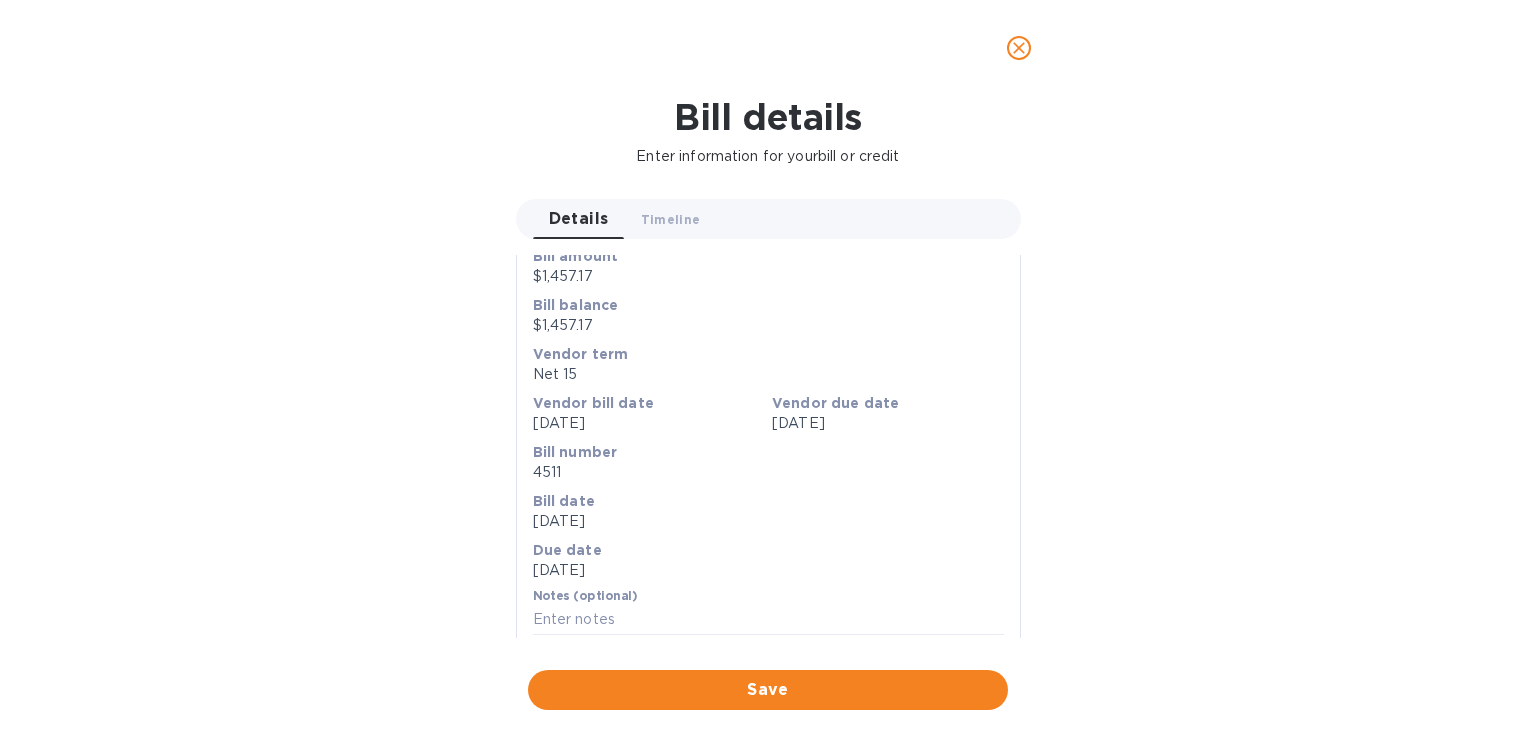 scroll, scrollTop: 0, scrollLeft: 0, axis: both 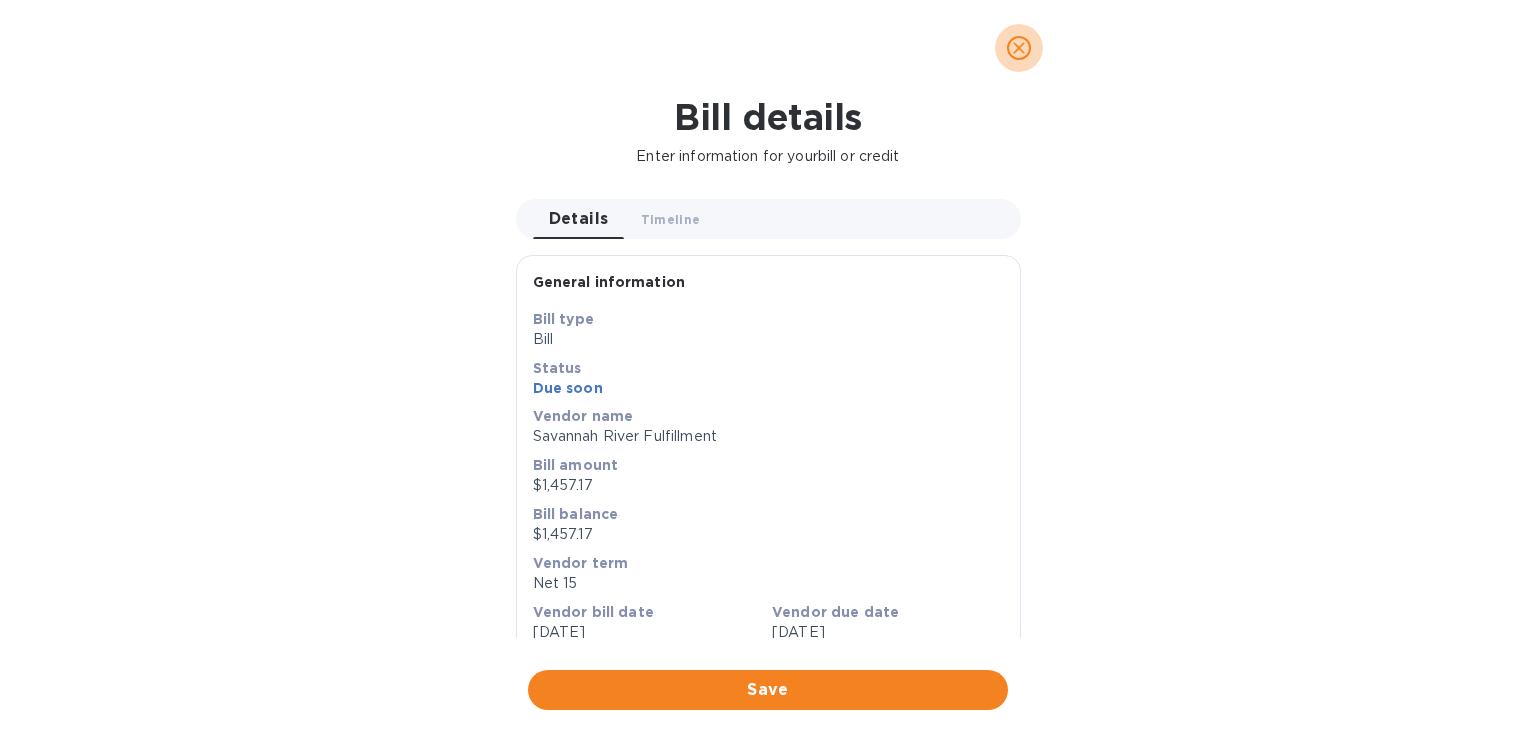 click 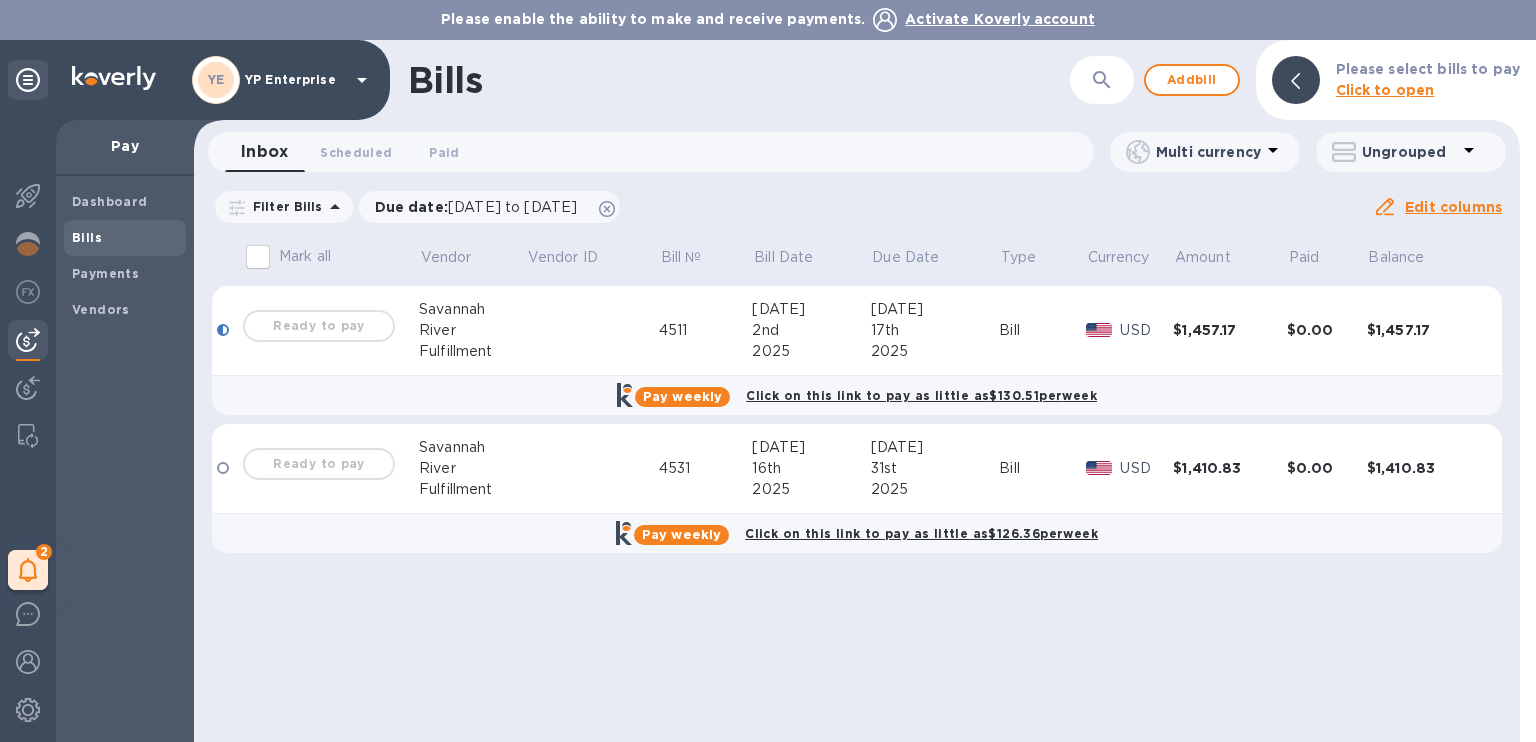 click on "Ready to pay" at bounding box center [319, 326] 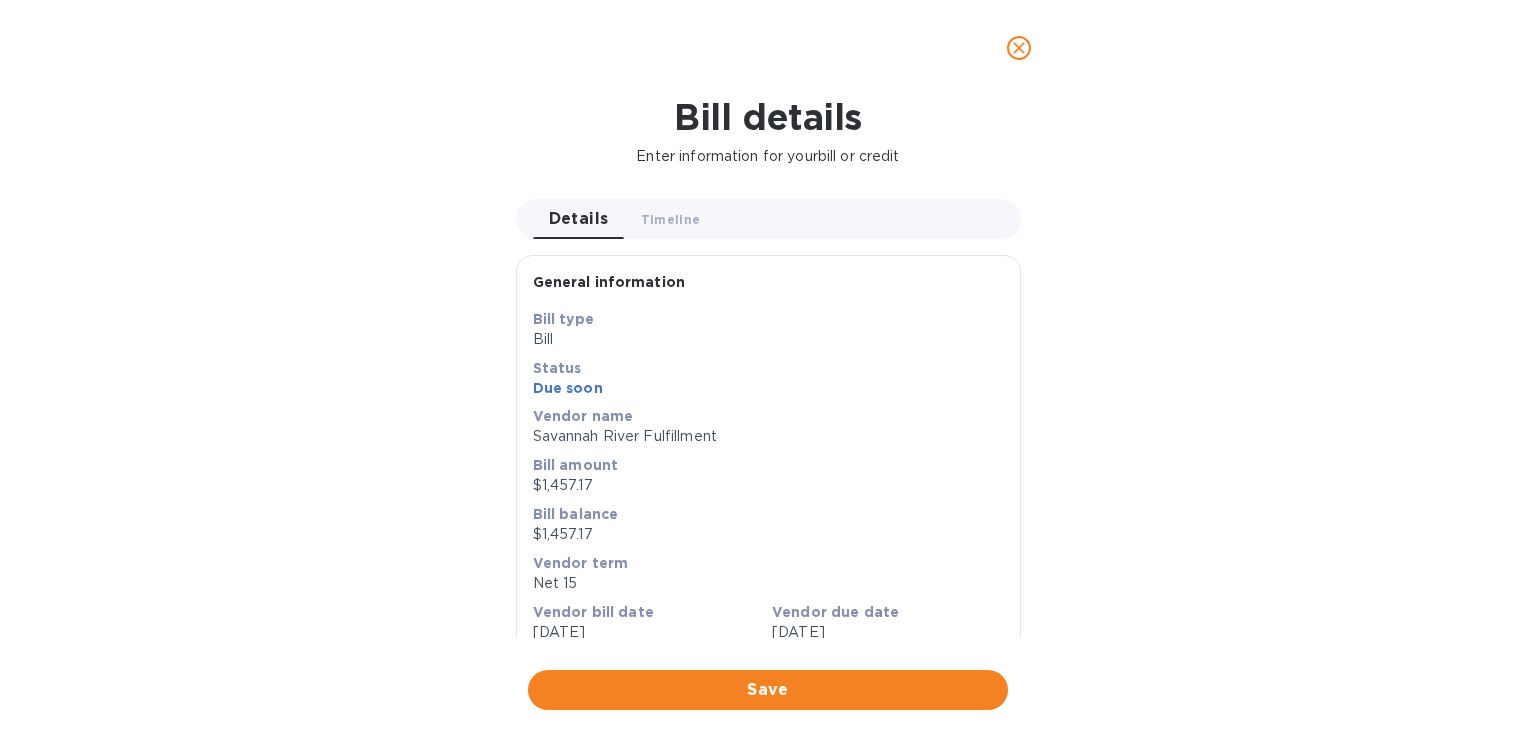 scroll, scrollTop: 209, scrollLeft: 0, axis: vertical 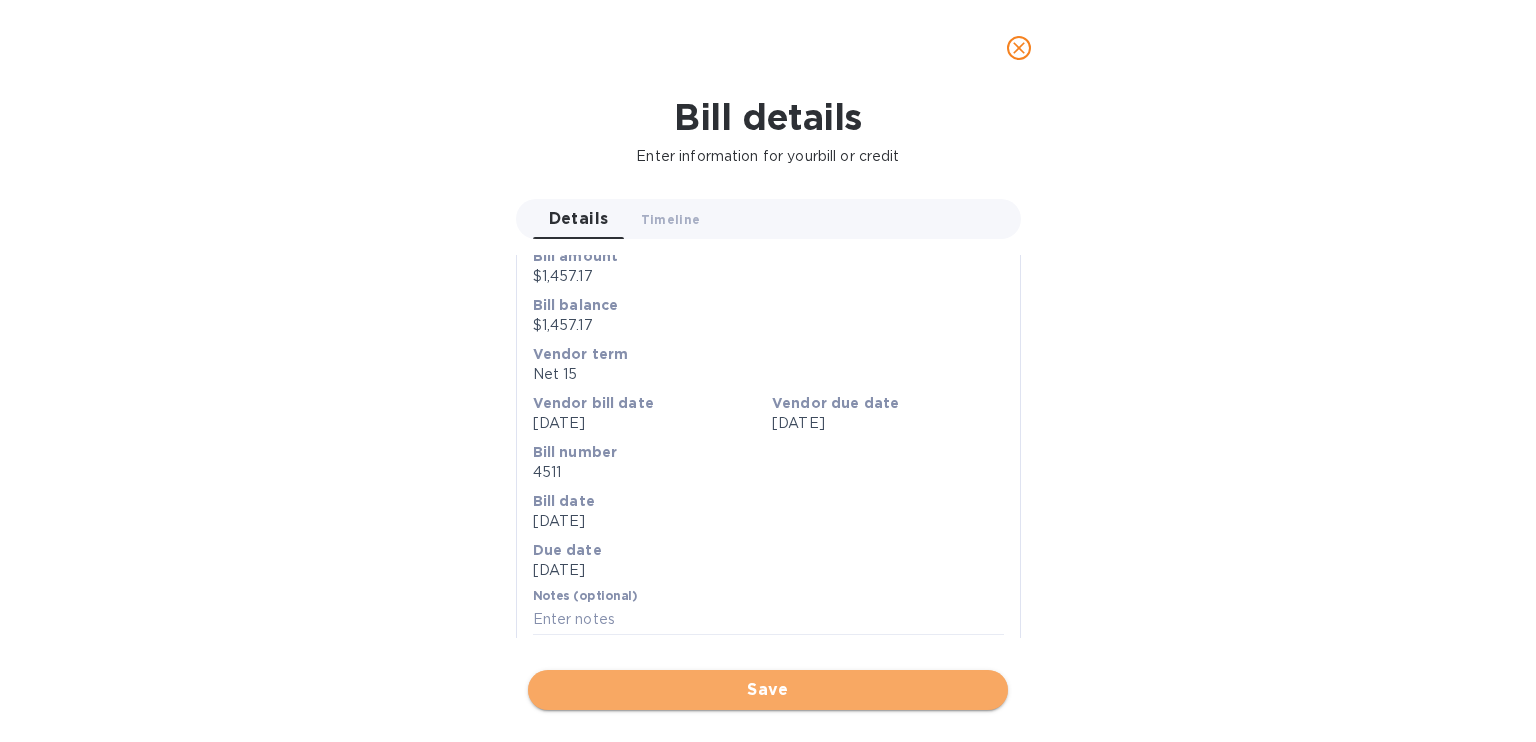 click on "Save" at bounding box center [768, 690] 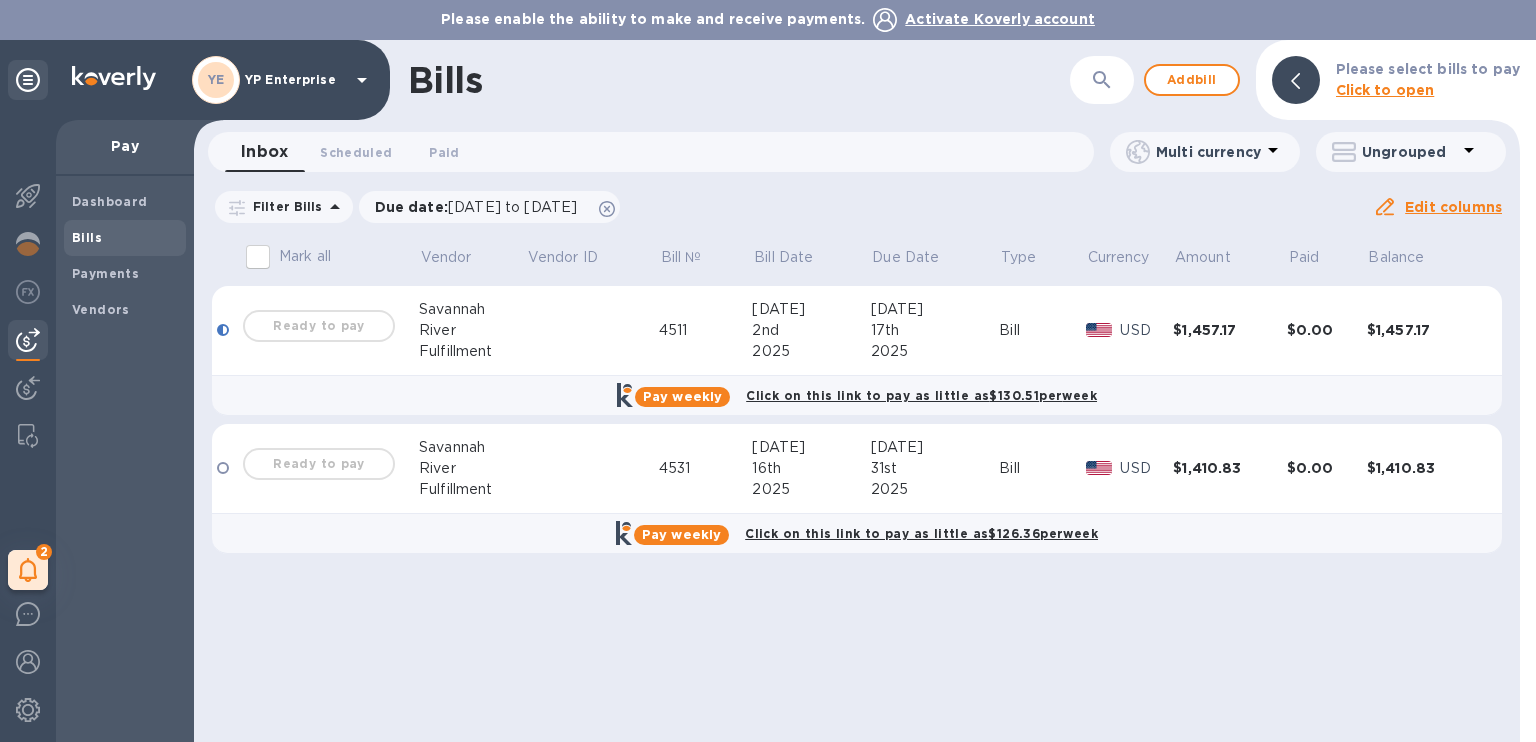 click on "$1,457.17" at bounding box center [1424, 331] 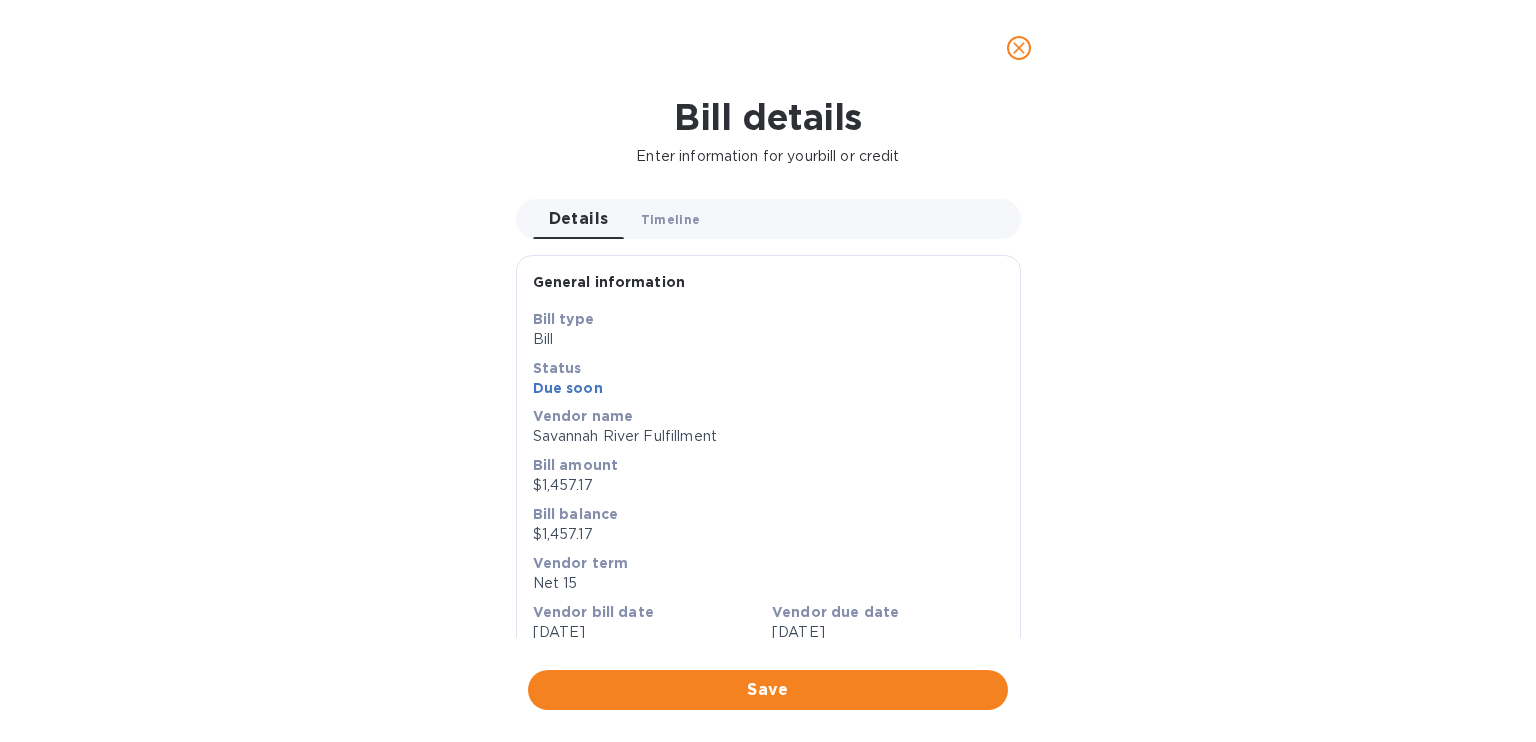 click on "Timeline 0" at bounding box center [671, 219] 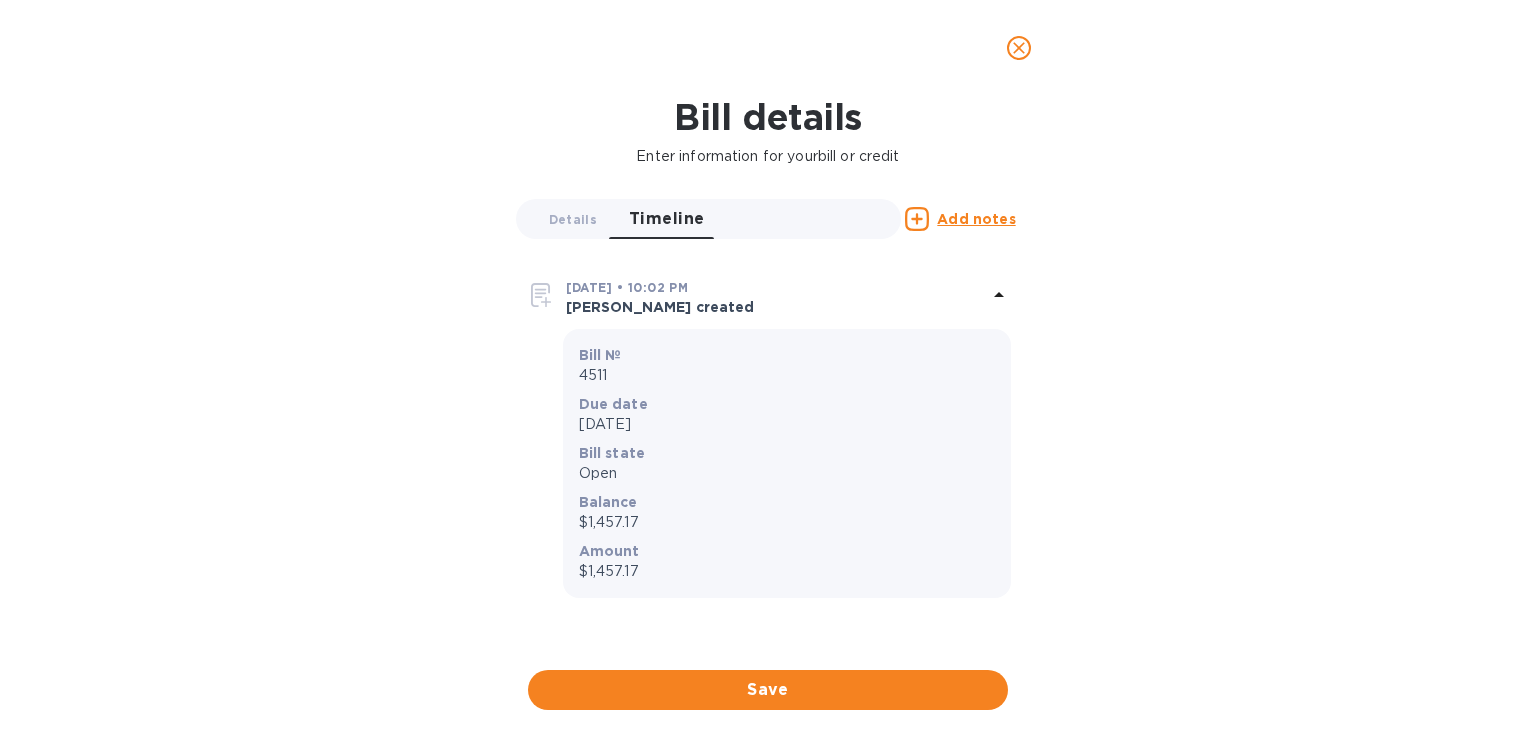 click on "Jul 17th 2025" at bounding box center (787, 424) 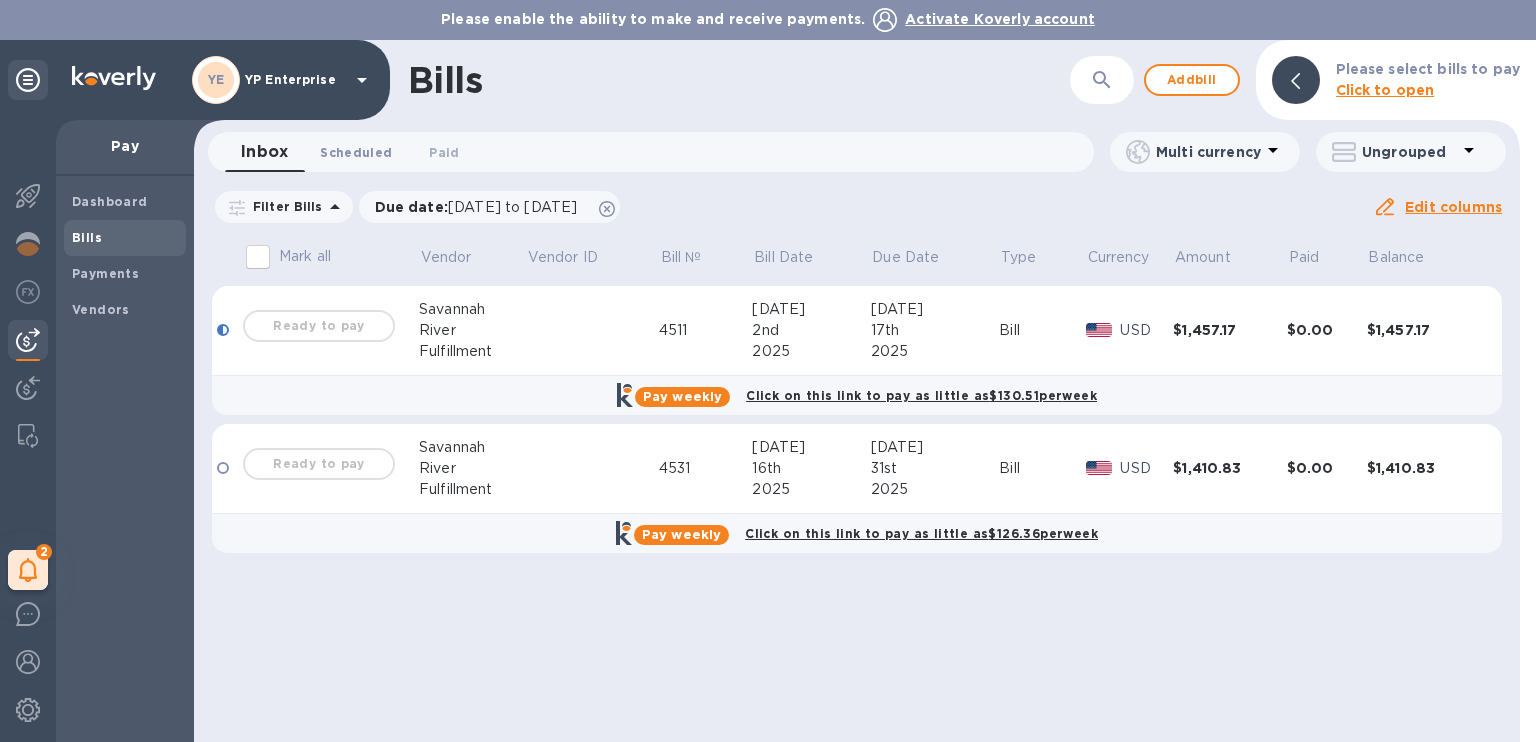 click on "Scheduled 0" at bounding box center (356, 152) 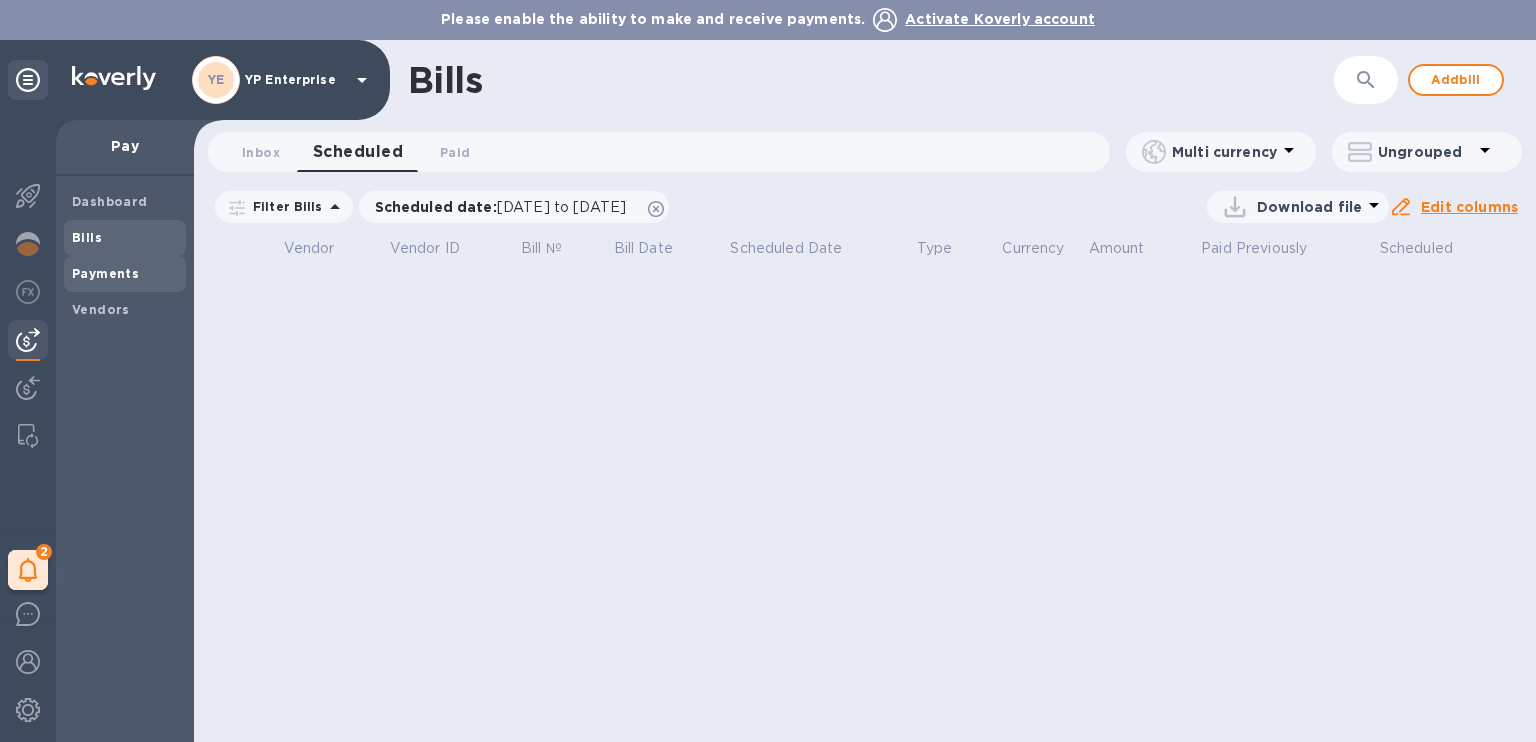 click on "Payments" at bounding box center [105, 273] 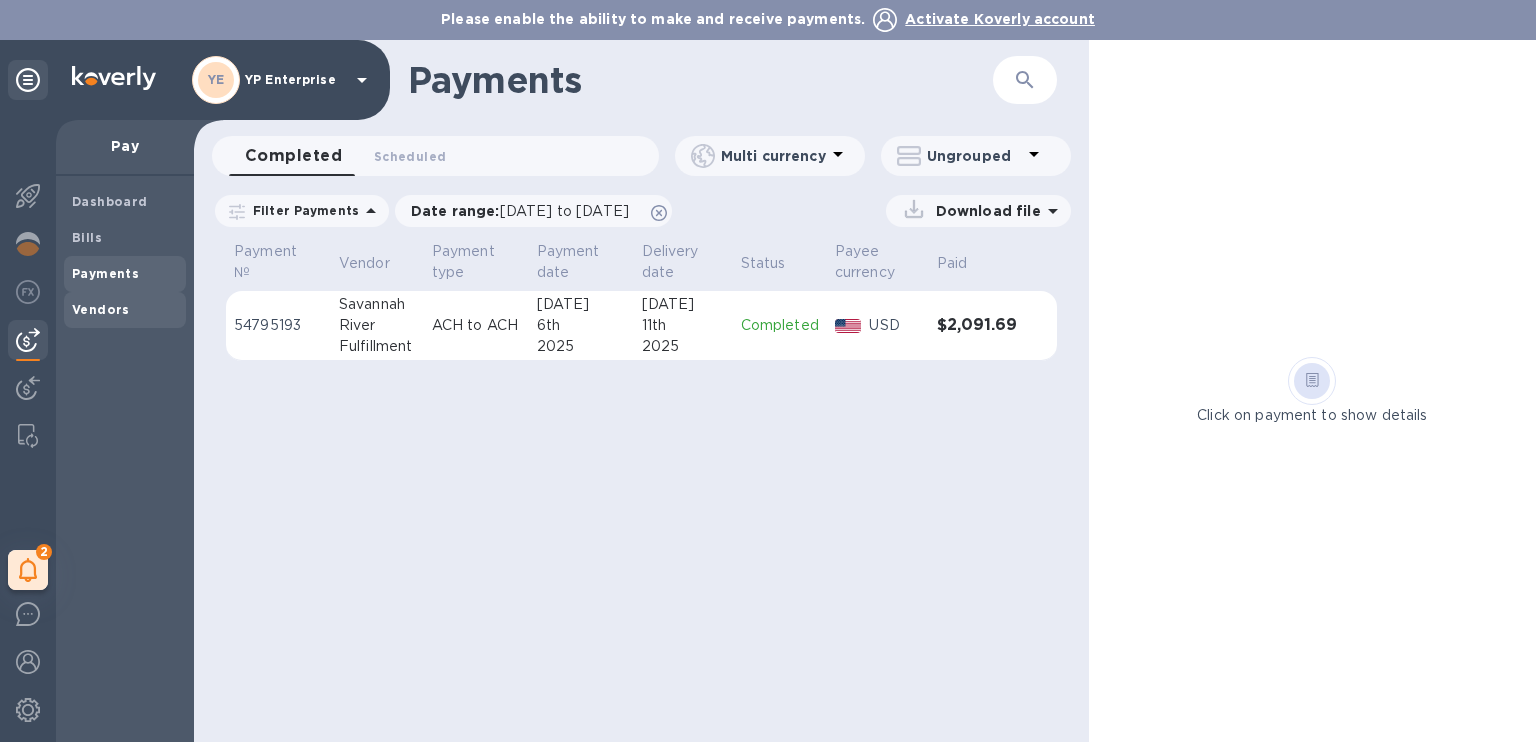click on "Vendors" at bounding box center (101, 309) 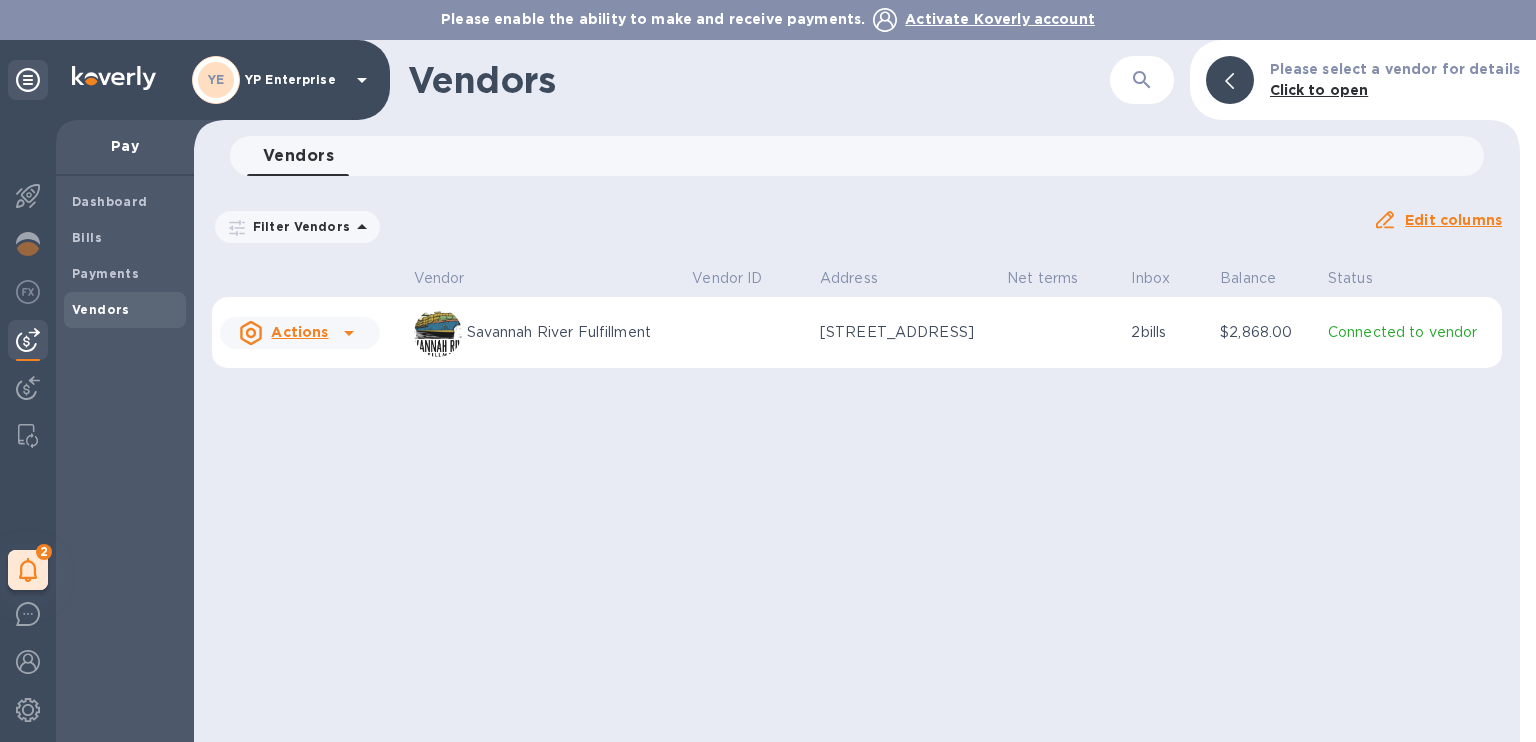 click at bounding box center (349, 333) 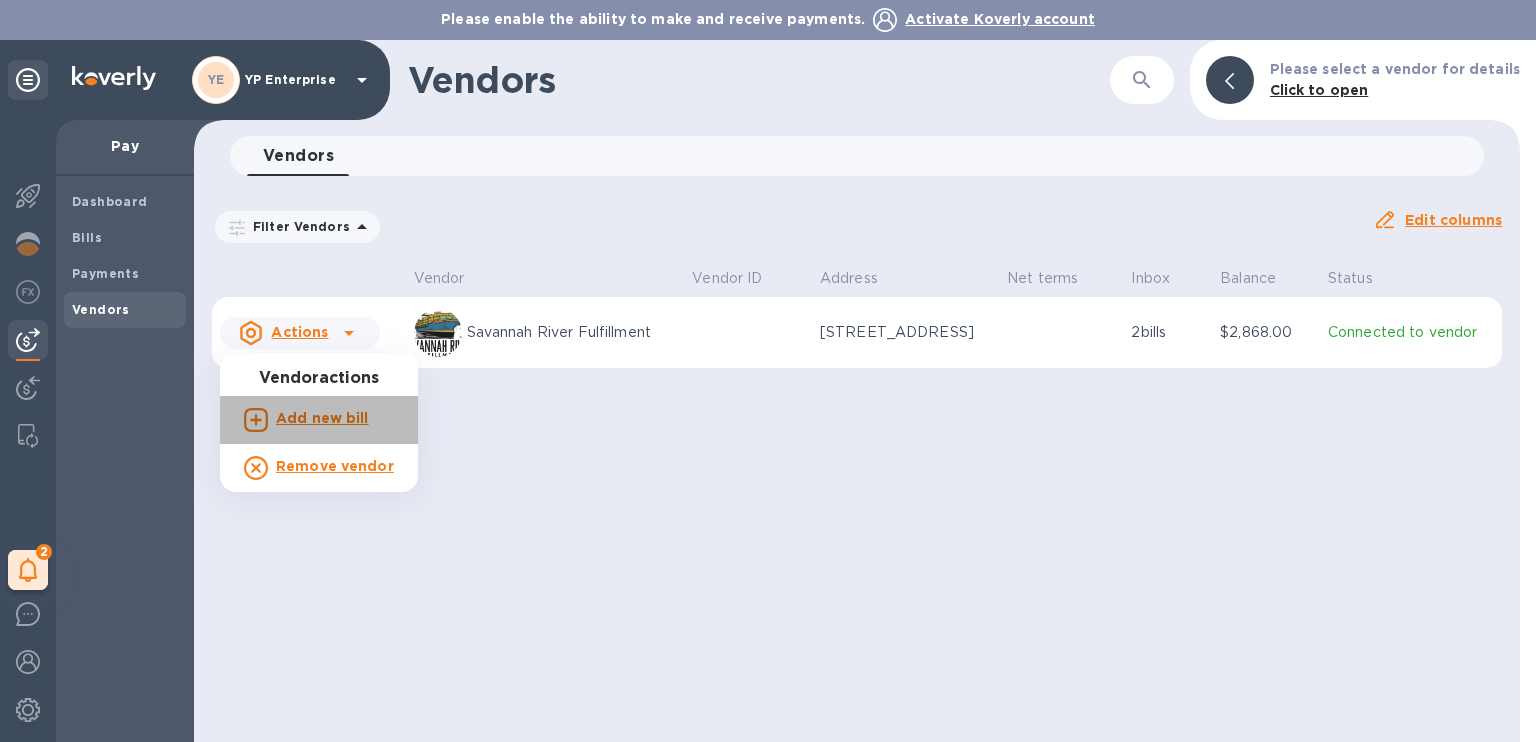 click on "Add new bill" at bounding box center (322, 418) 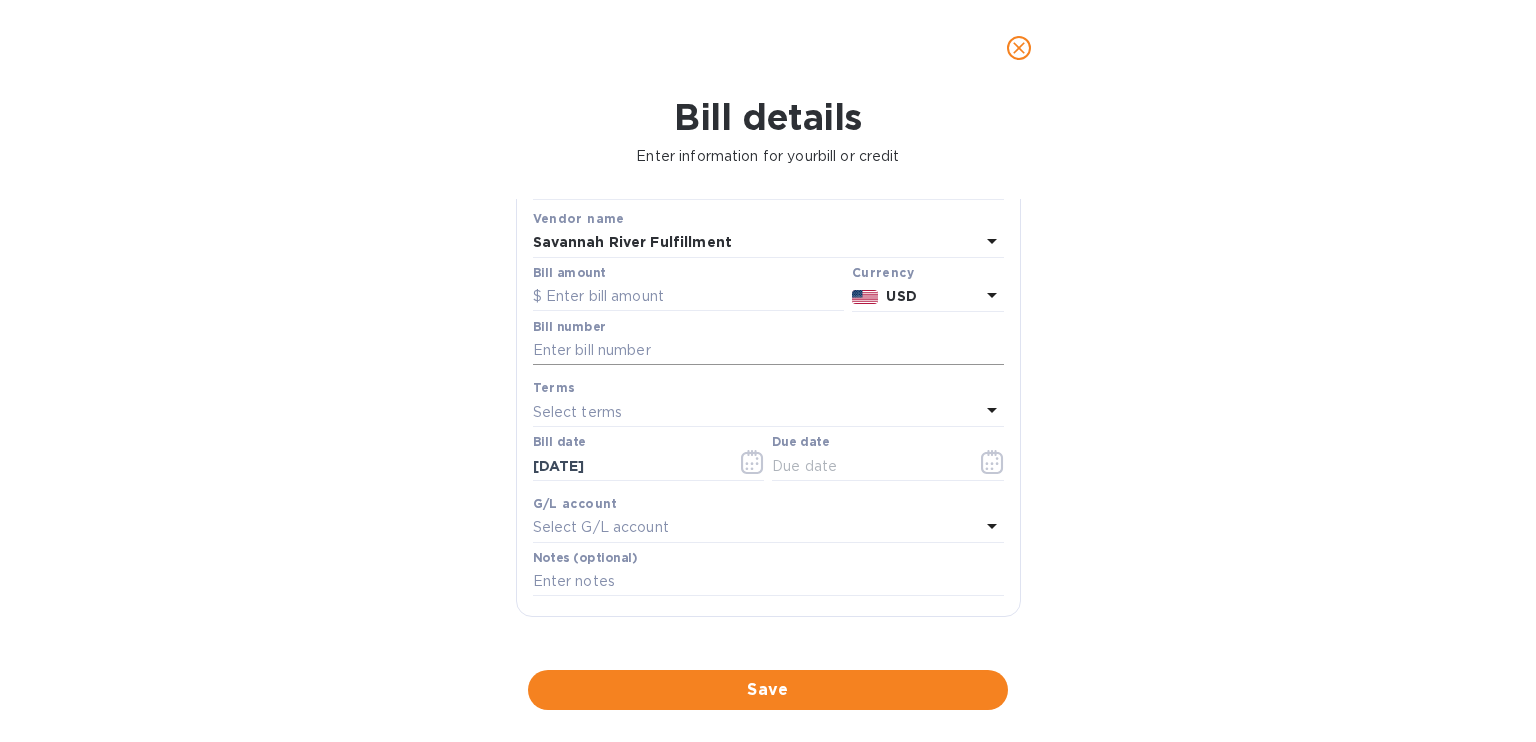scroll, scrollTop: 0, scrollLeft: 0, axis: both 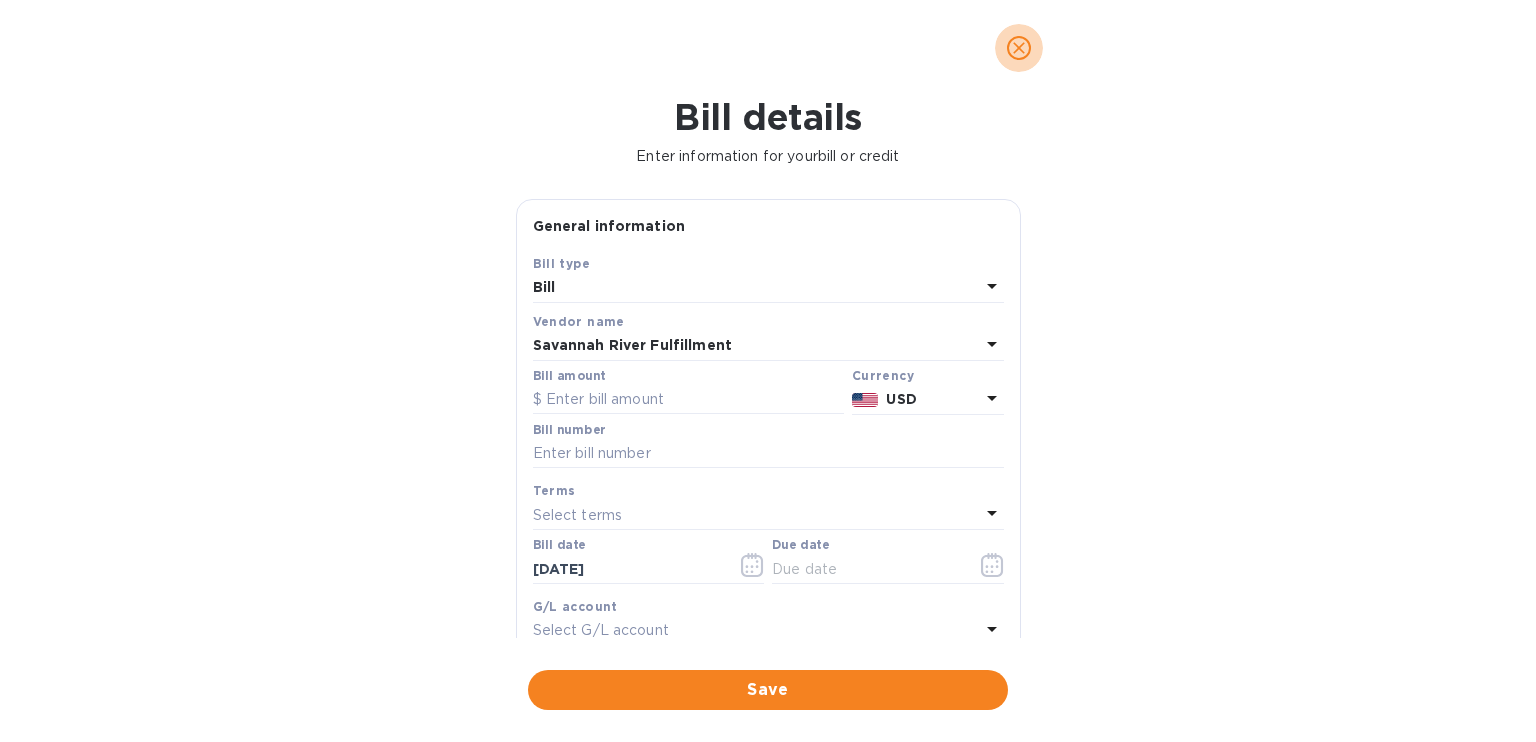 click 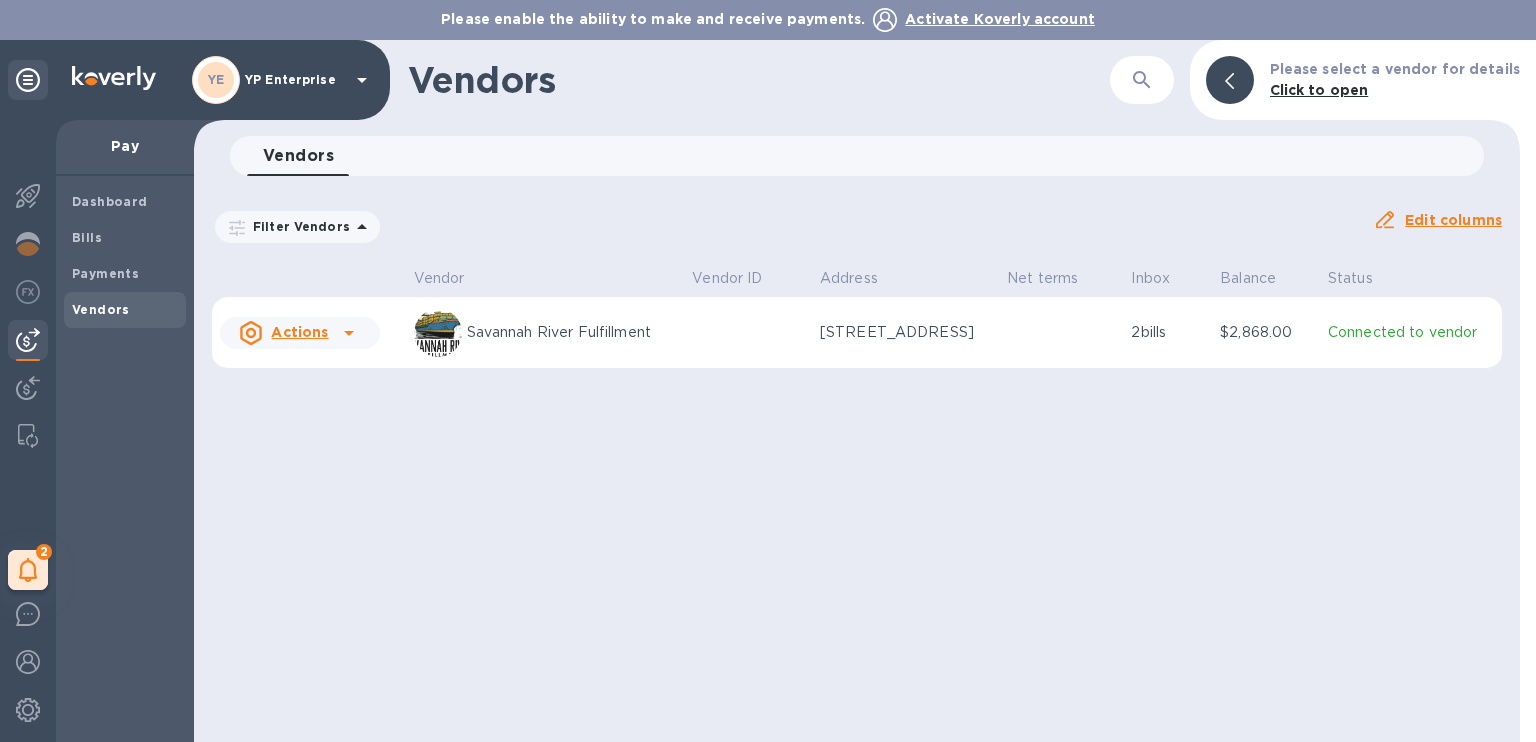 click on "Pay" at bounding box center (125, 146) 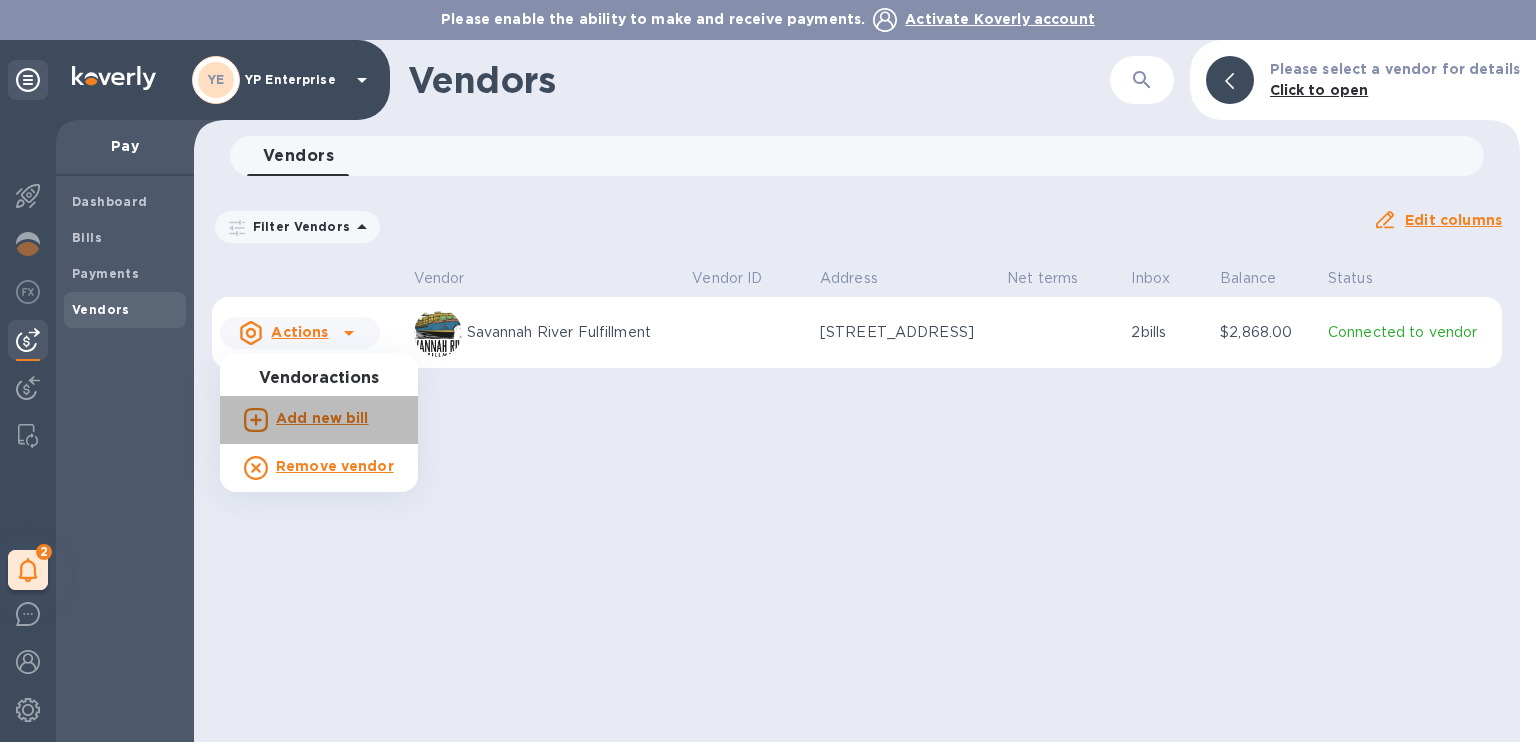 click on "Add new bill" at bounding box center [322, 418] 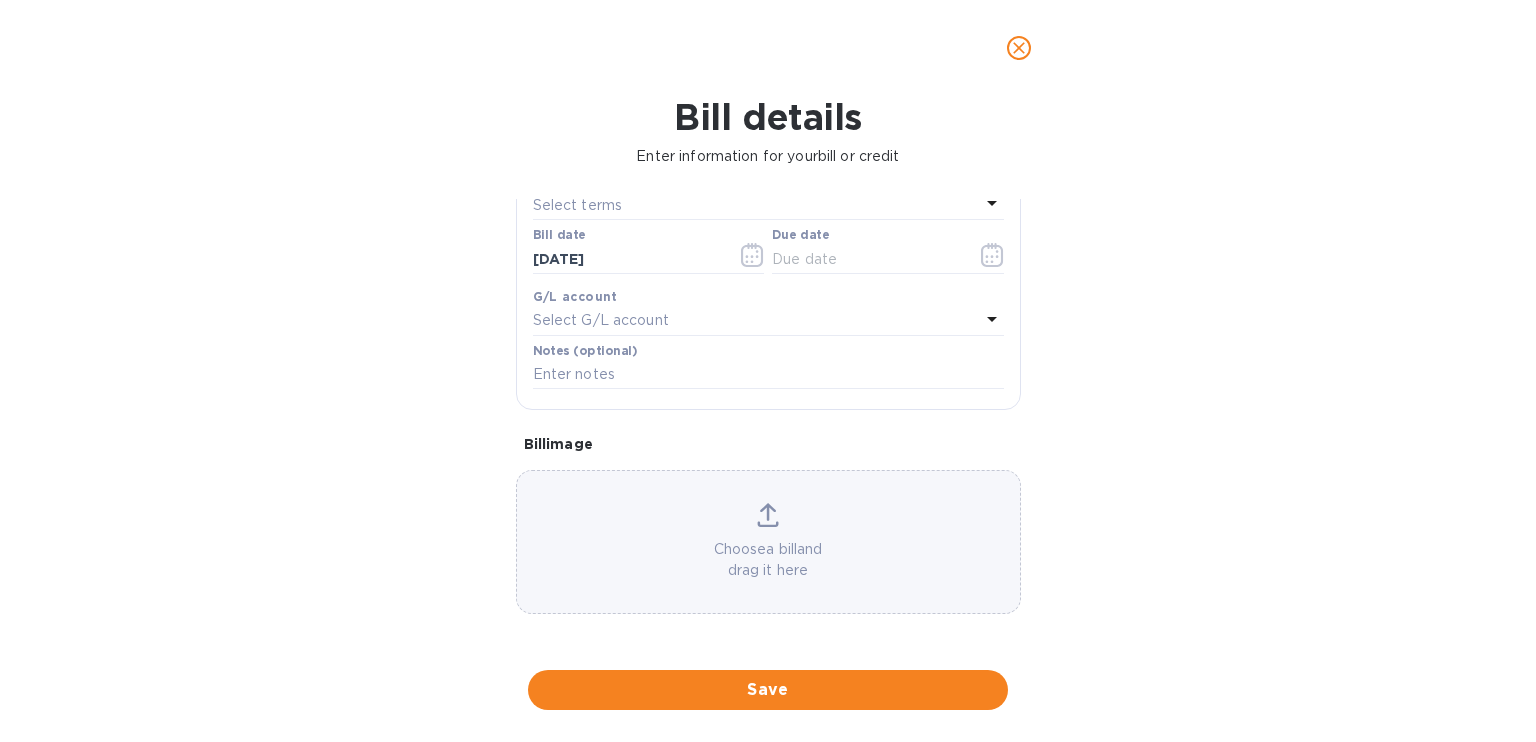 scroll, scrollTop: 0, scrollLeft: 0, axis: both 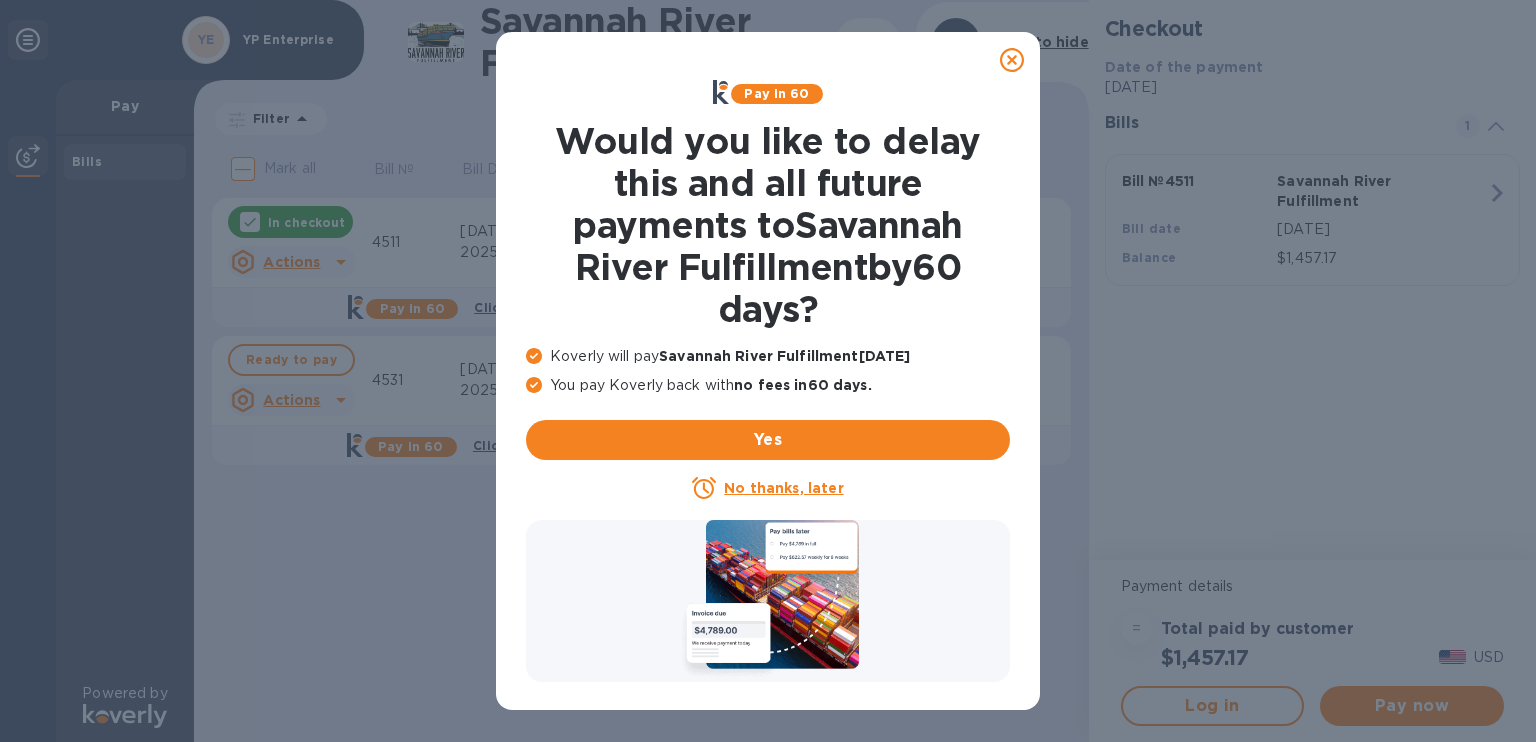 click on "No thanks, later" at bounding box center [783, 488] 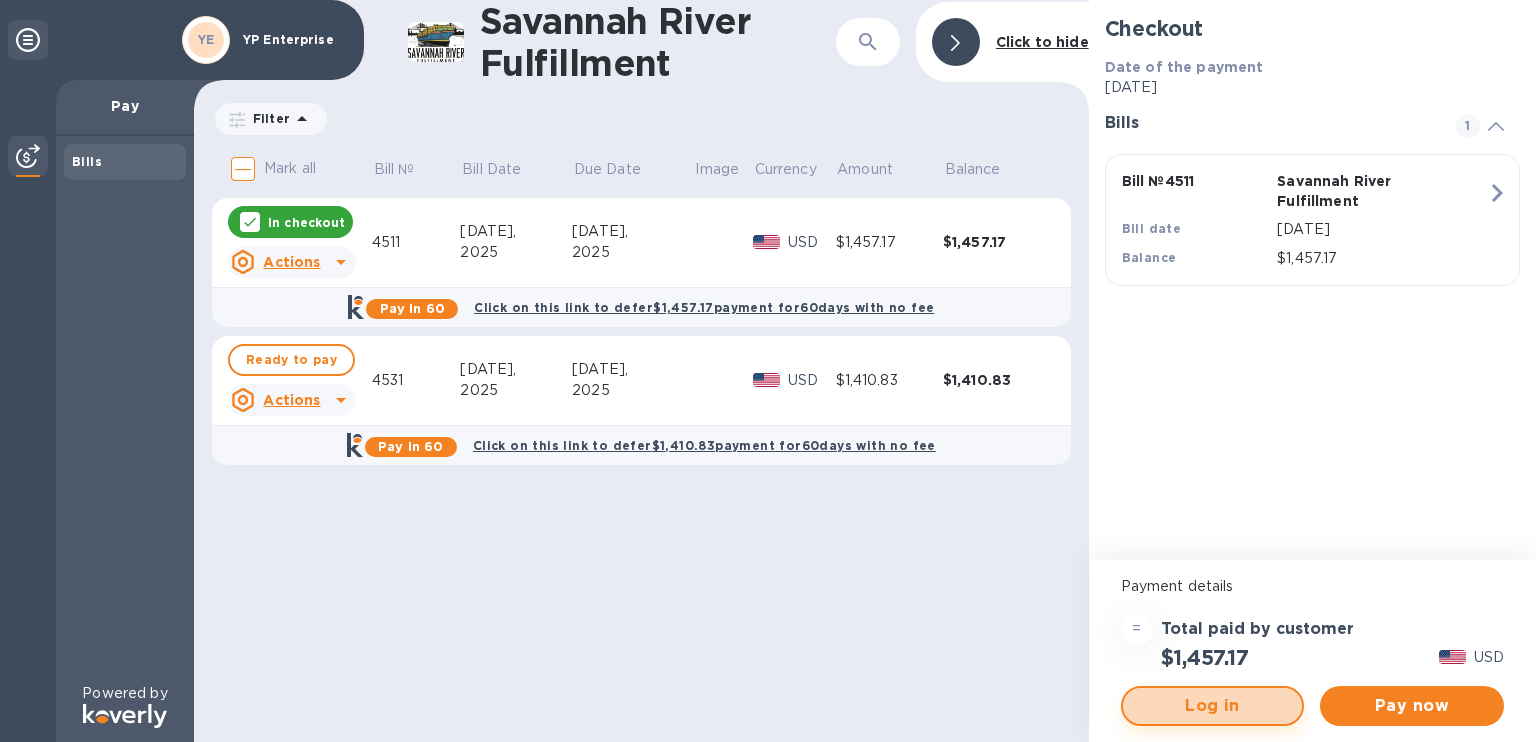 click on "Log in" at bounding box center (1213, 706) 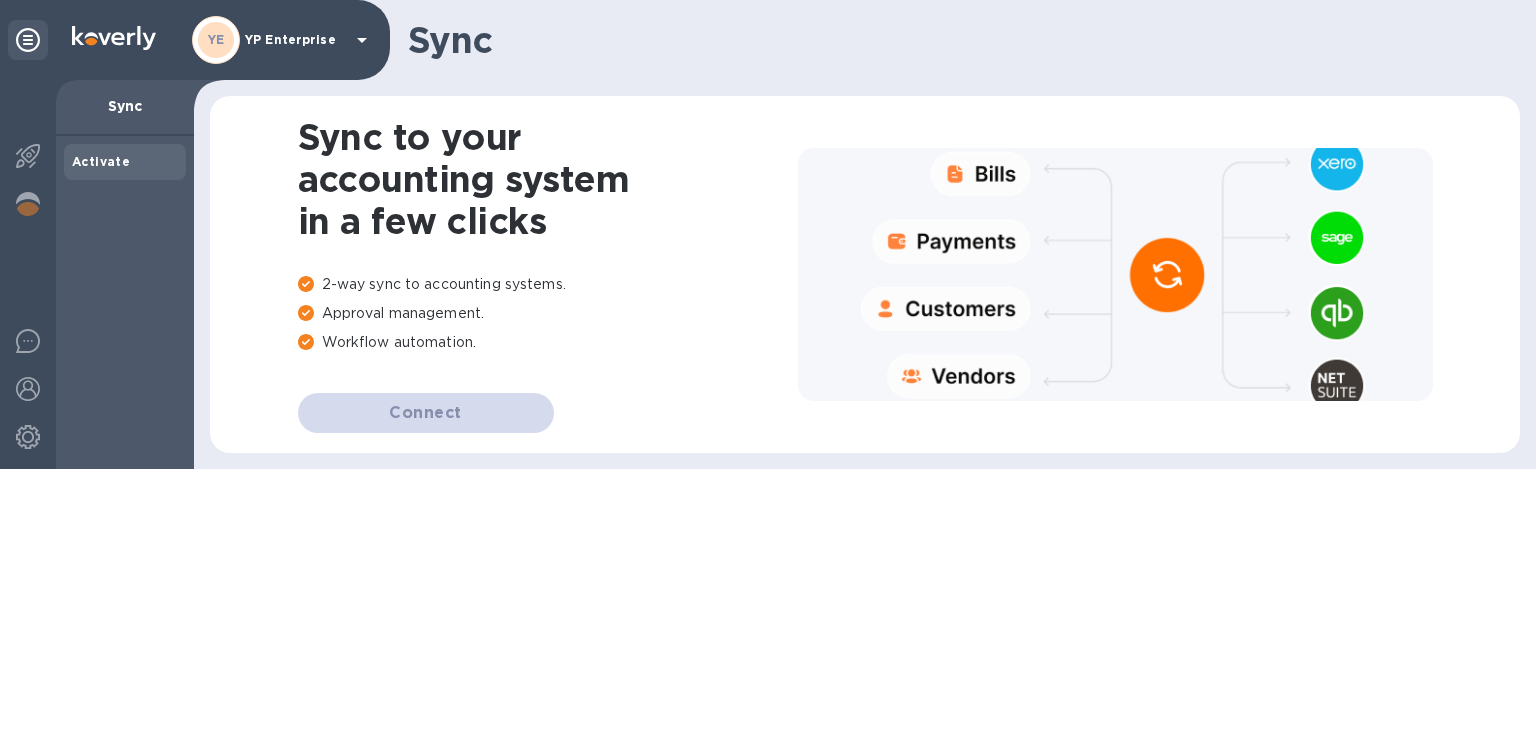 scroll, scrollTop: 0, scrollLeft: 0, axis: both 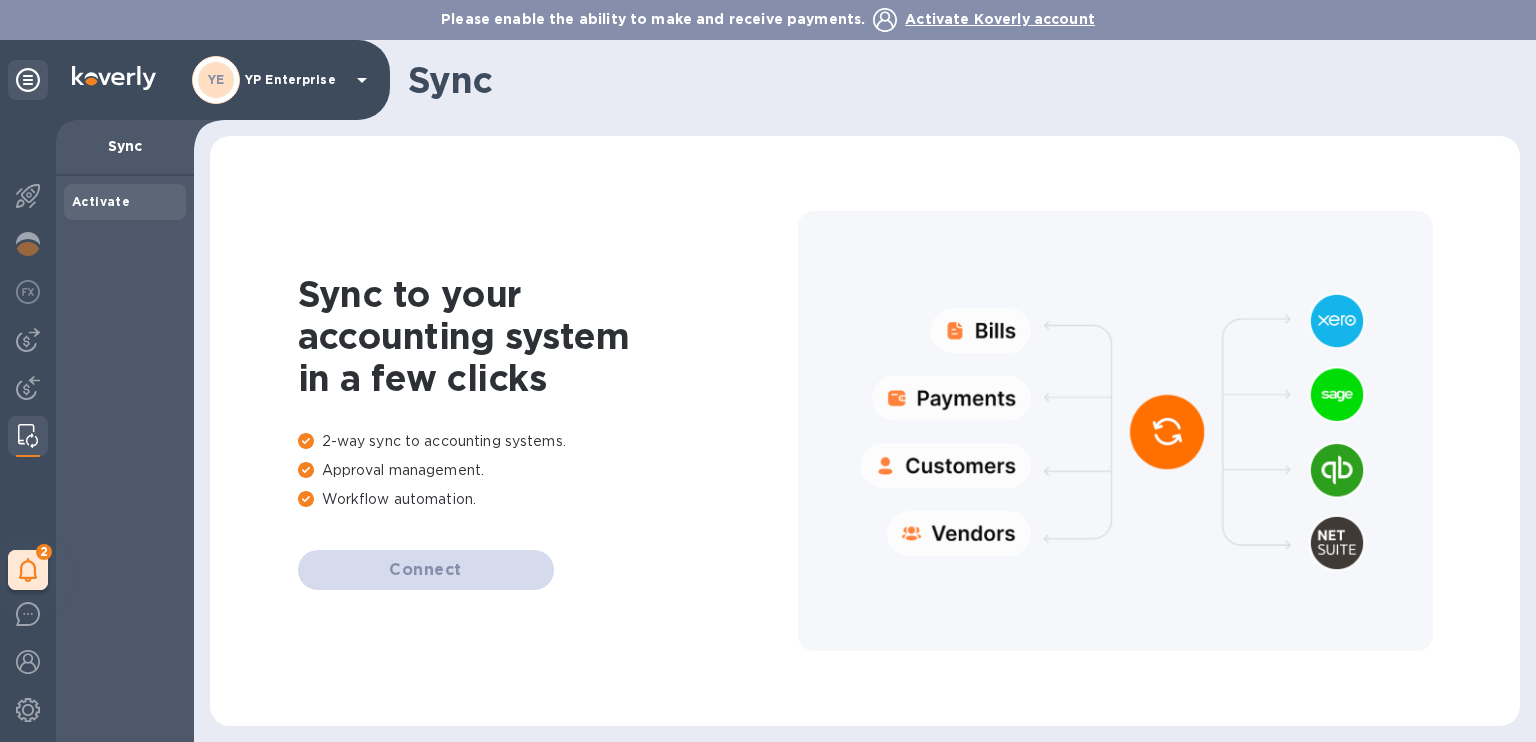 click on "Activate" at bounding box center (101, 202) 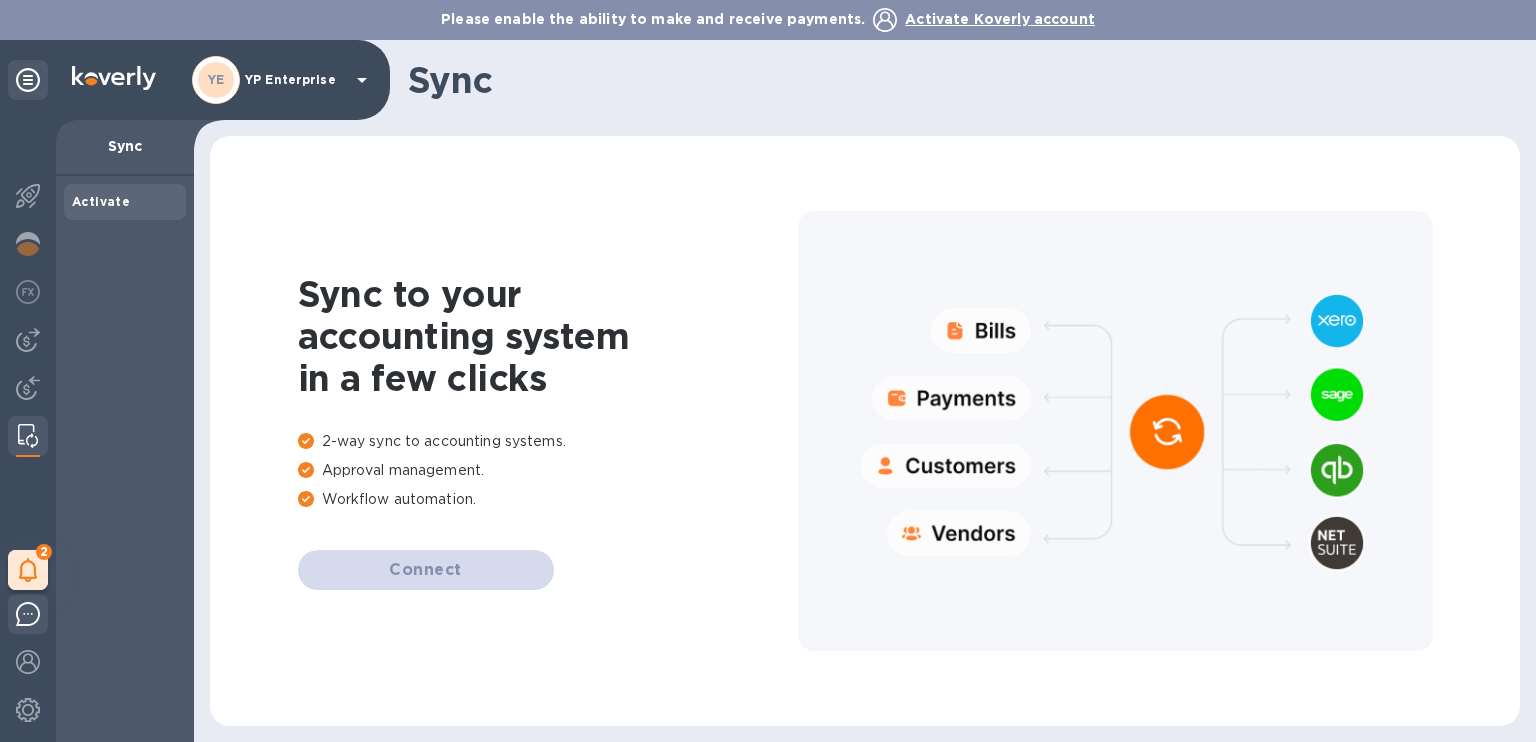 click at bounding box center [28, 617] 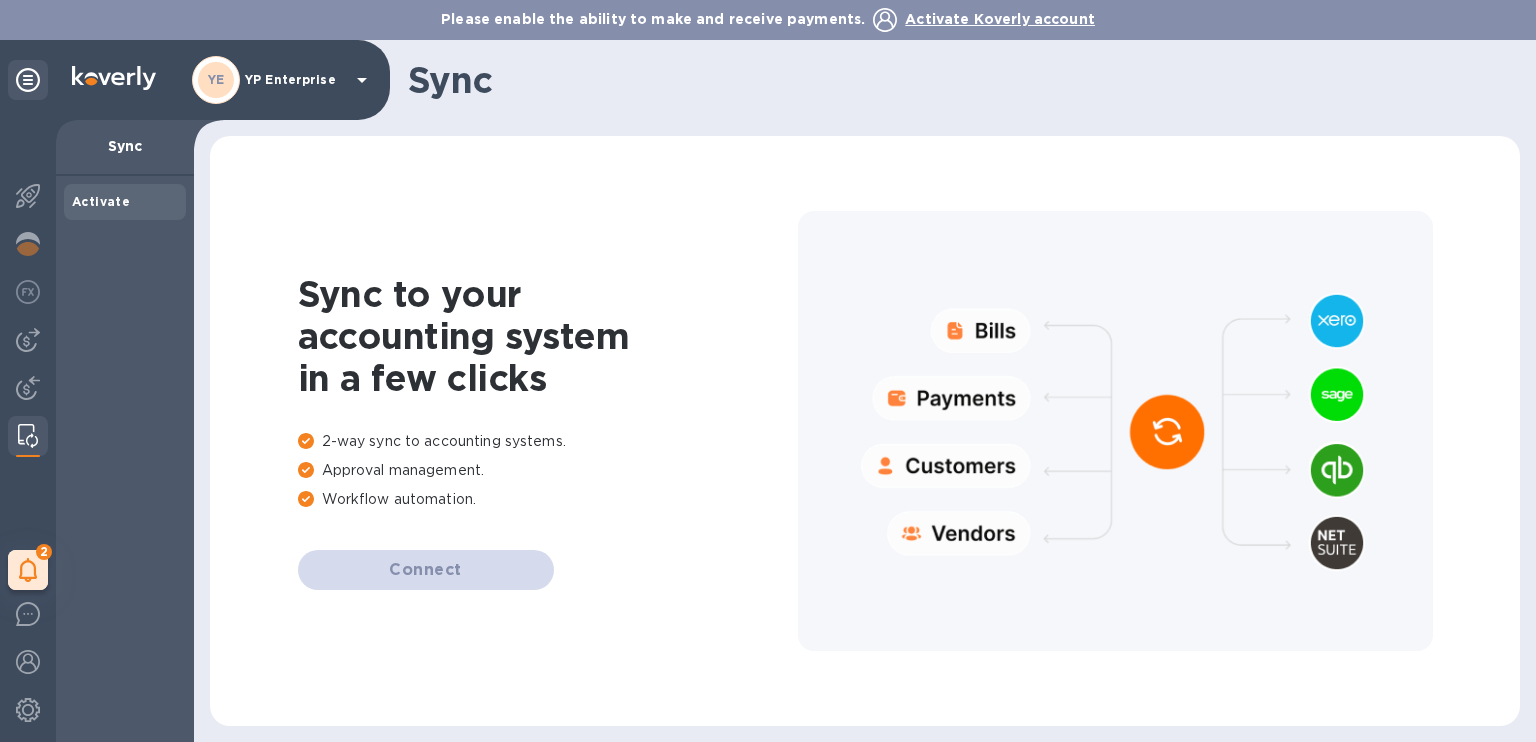 click on "Sync" at bounding box center (125, 148) 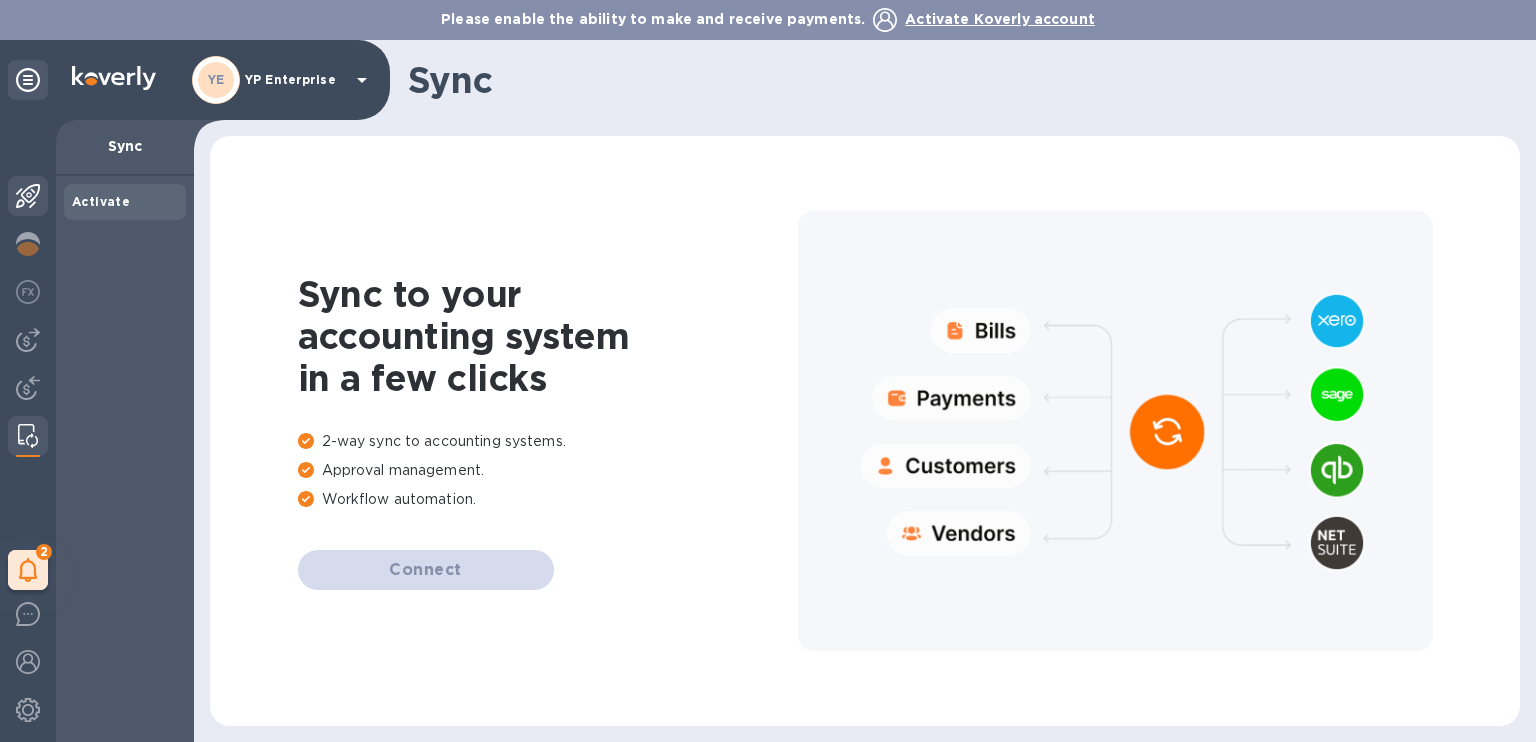 click at bounding box center (28, 196) 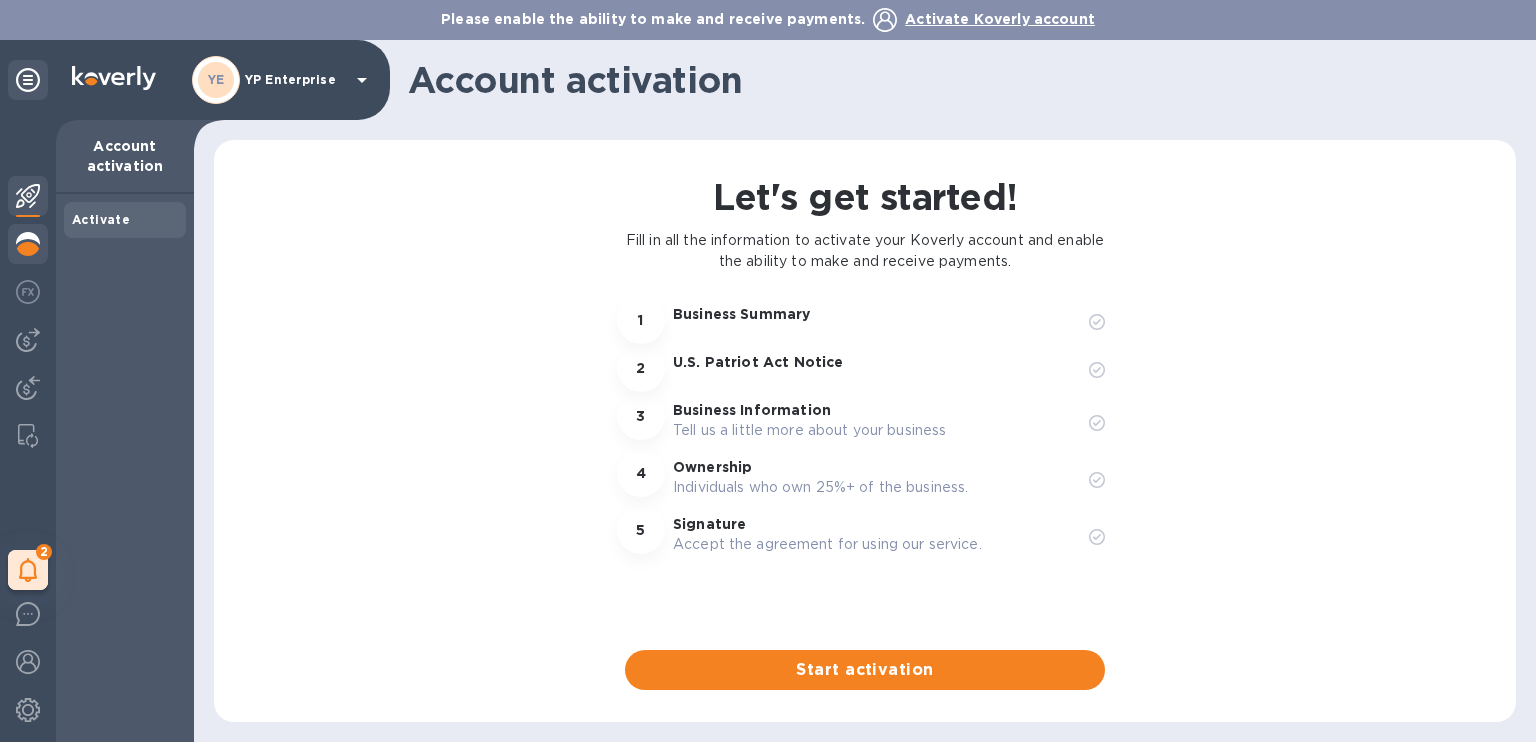 click at bounding box center [28, 246] 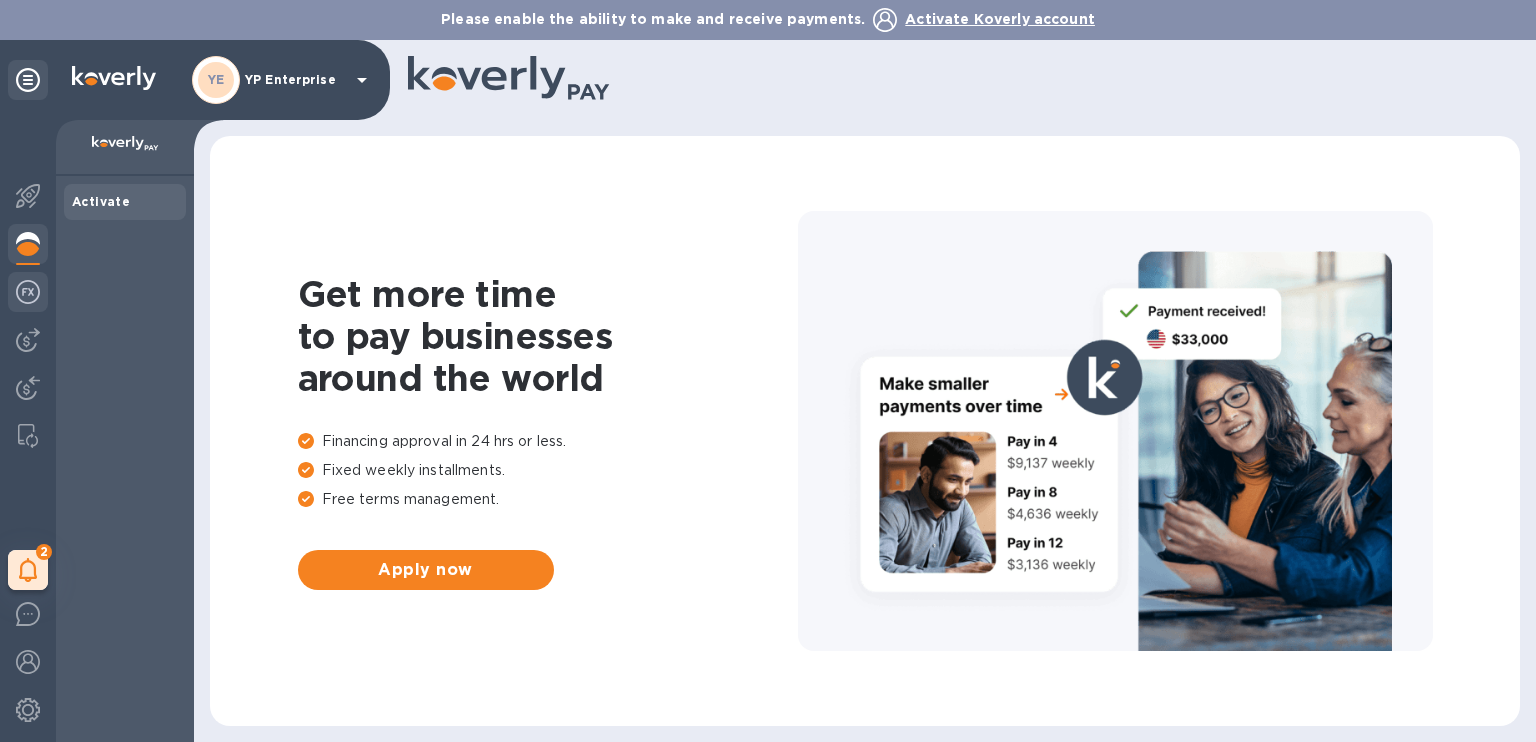 click at bounding box center (28, 292) 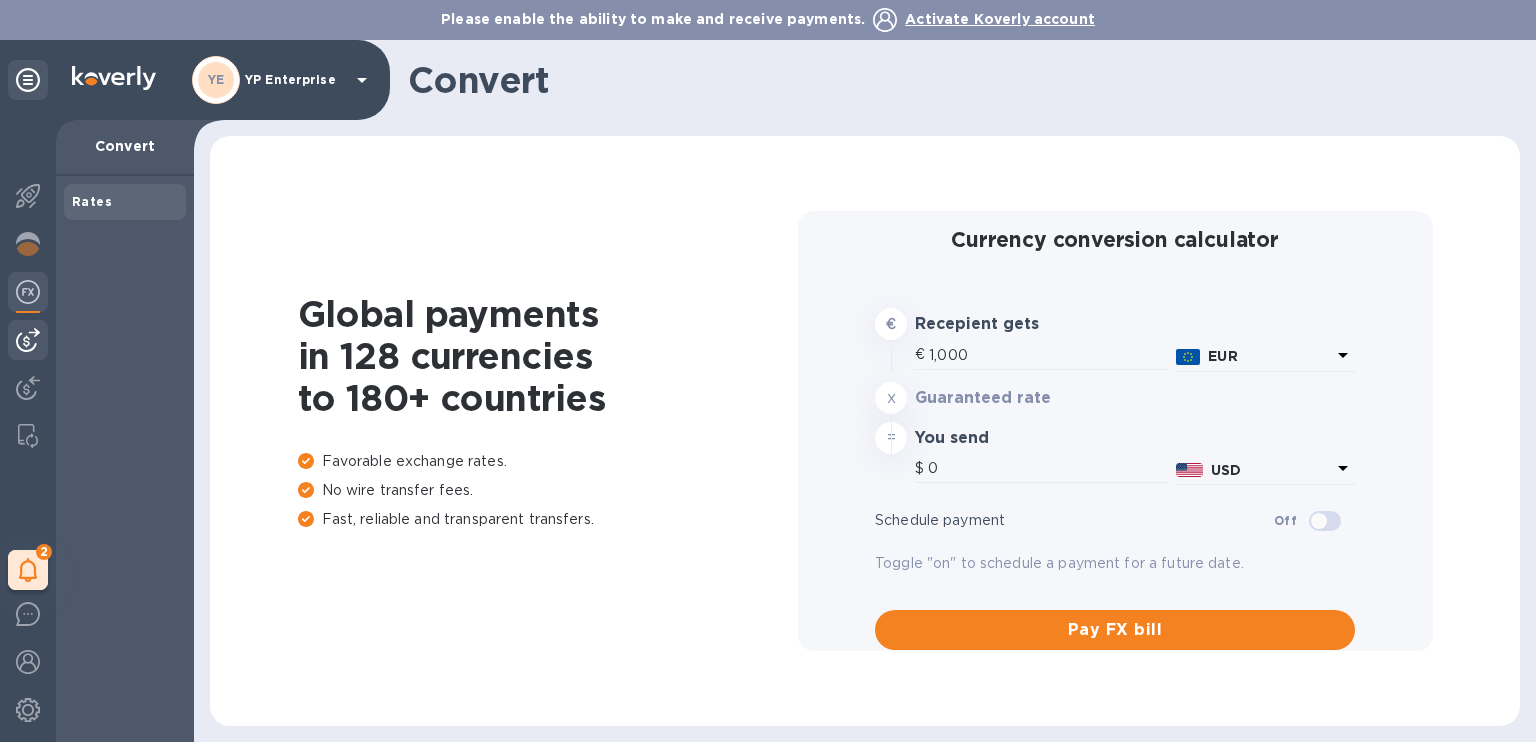 type on "1,164.2" 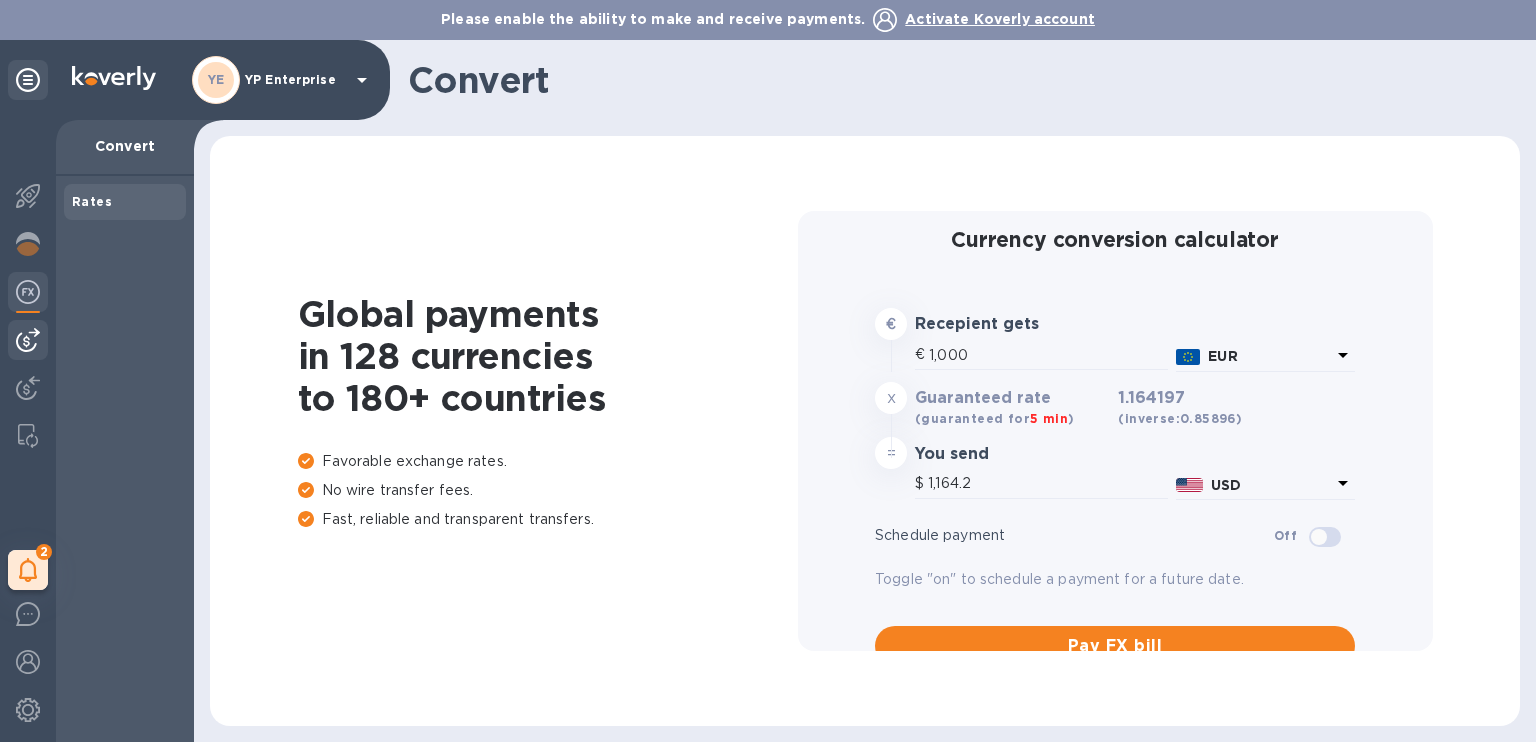 click at bounding box center [28, 340] 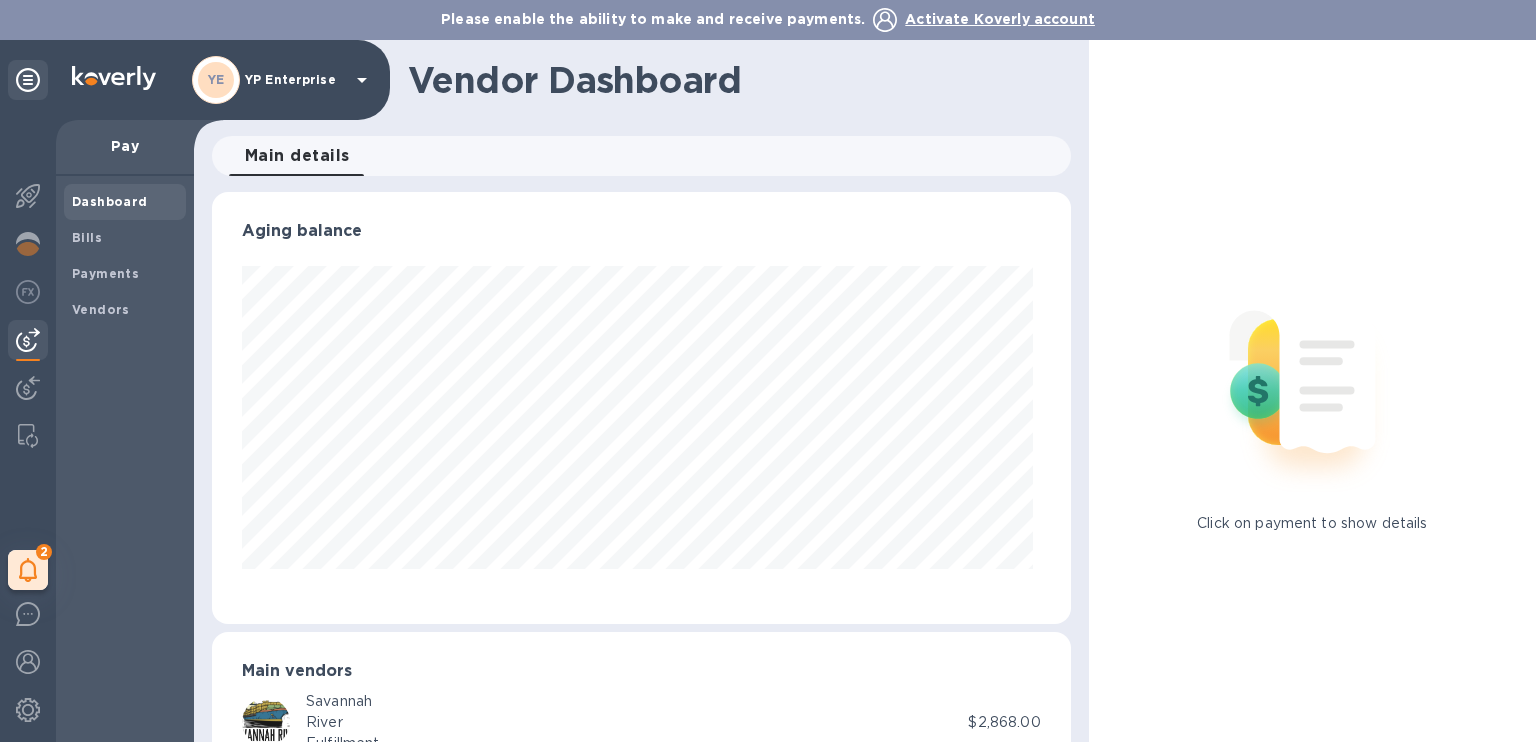 scroll, scrollTop: 999568, scrollLeft: 999149, axis: both 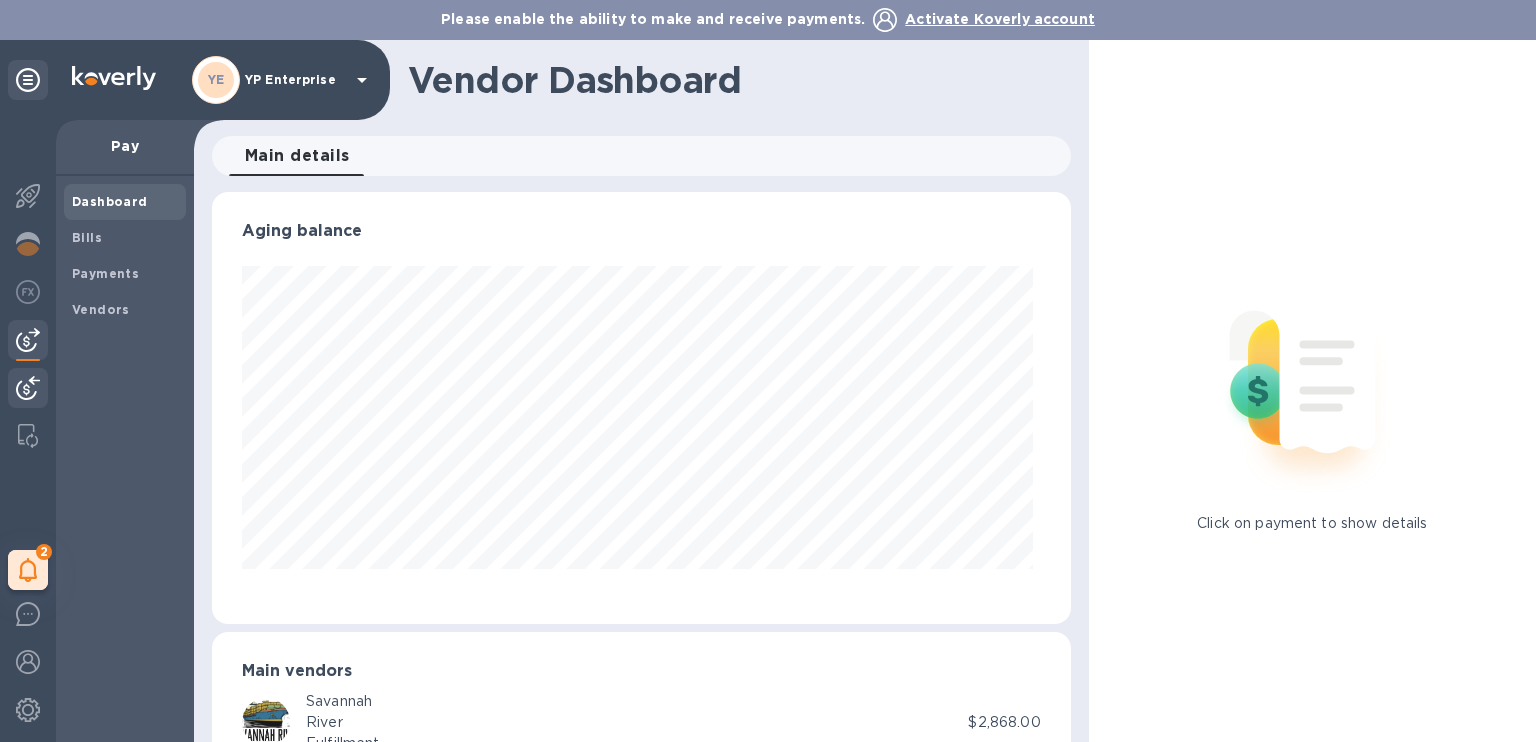 click at bounding box center [28, 388] 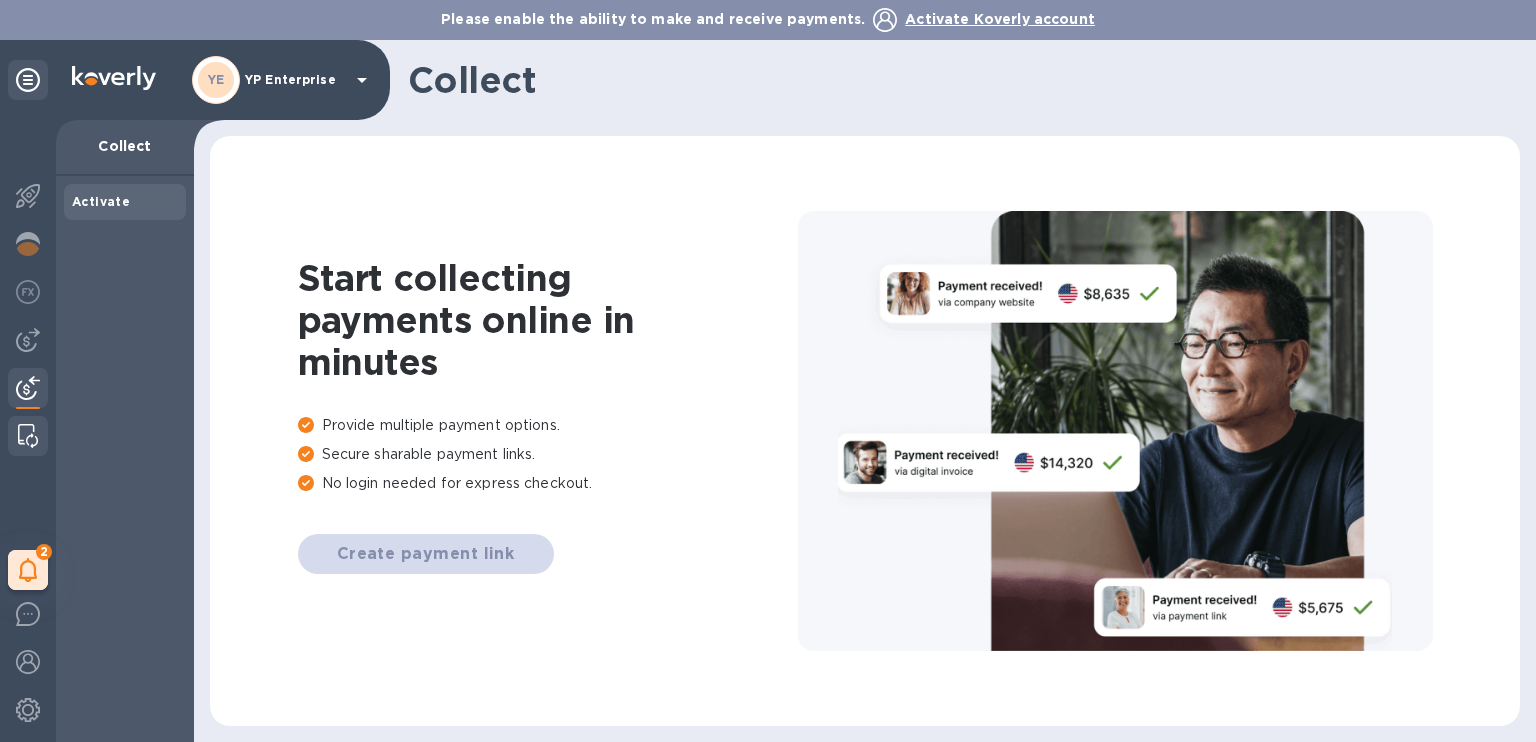 click at bounding box center [28, 436] 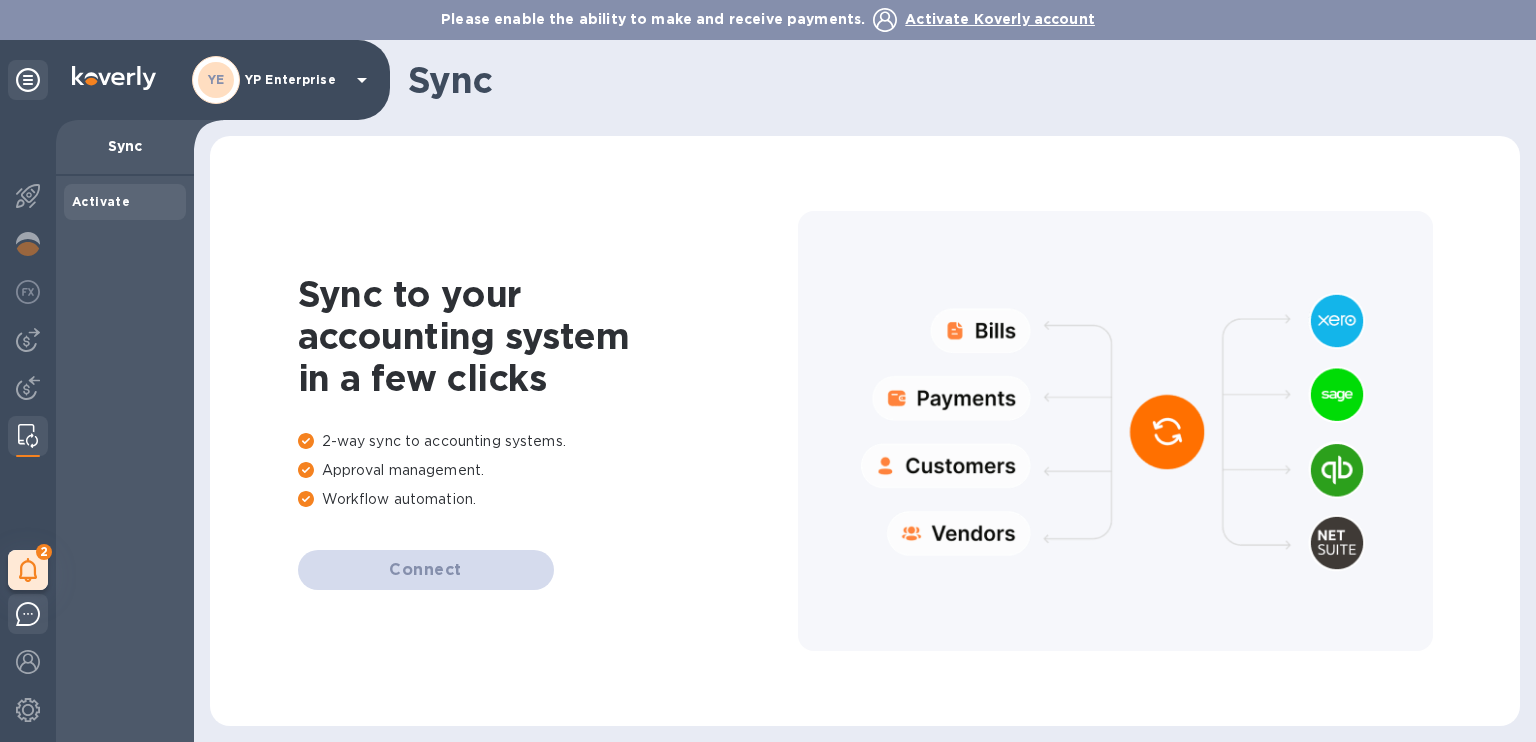 click at bounding box center [28, 614] 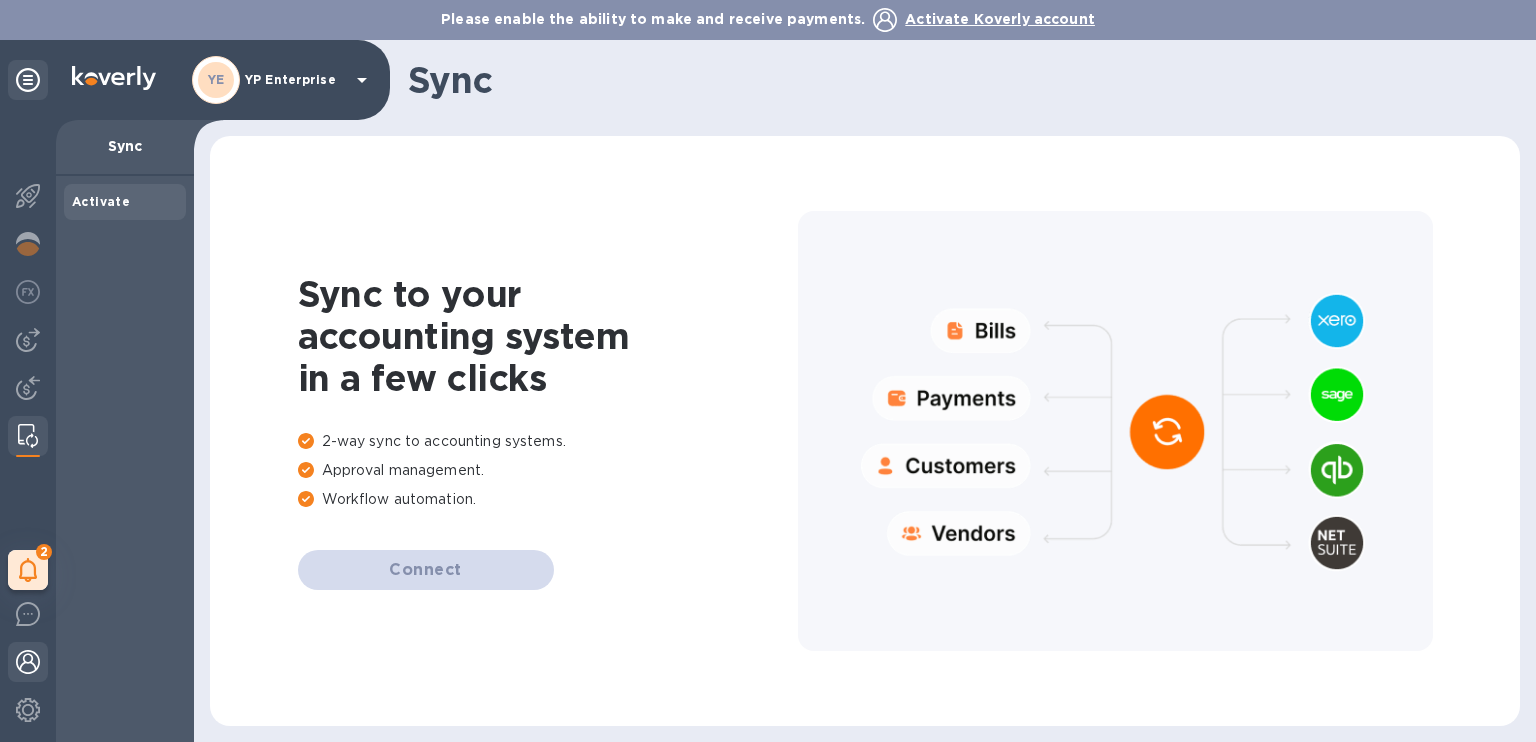 click at bounding box center [28, 662] 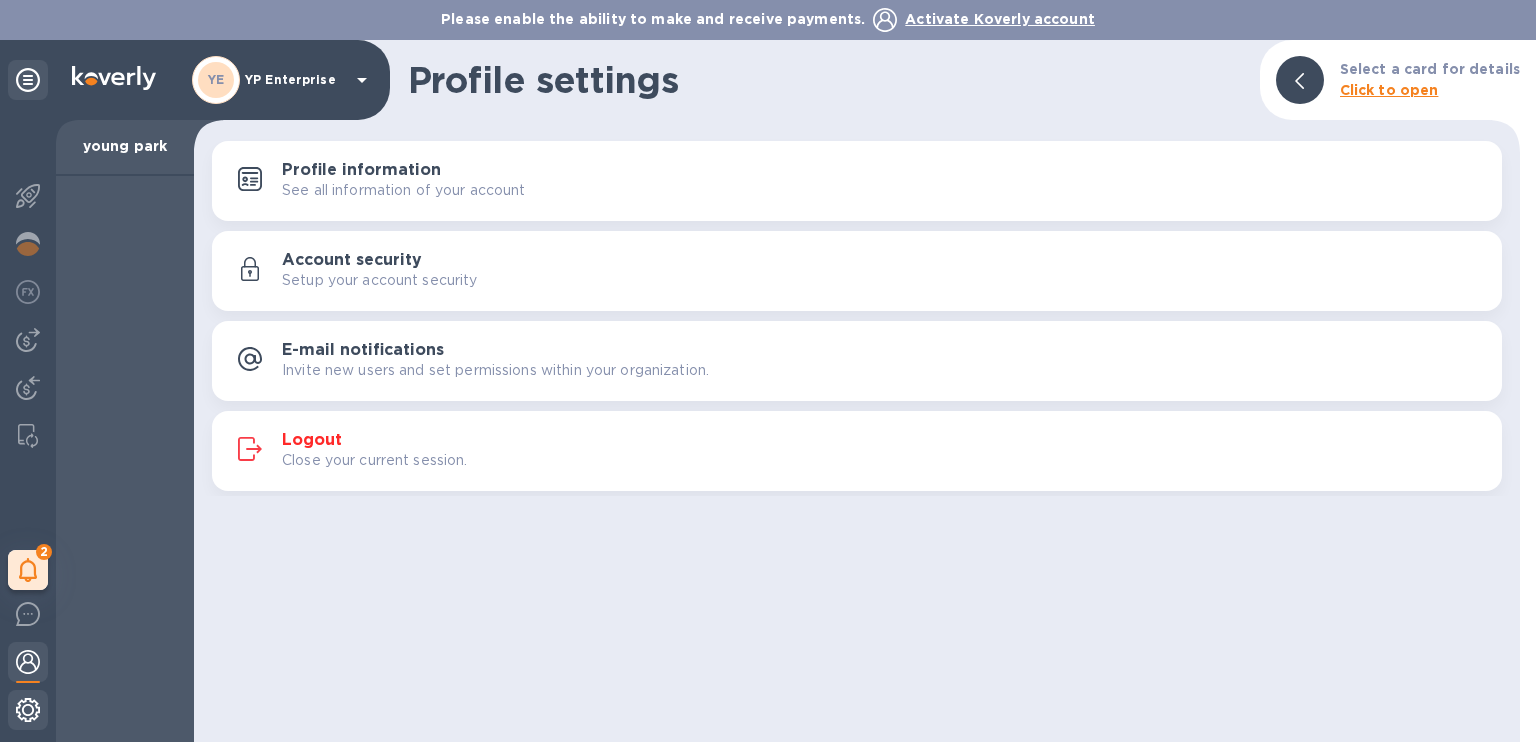 click at bounding box center (28, 710) 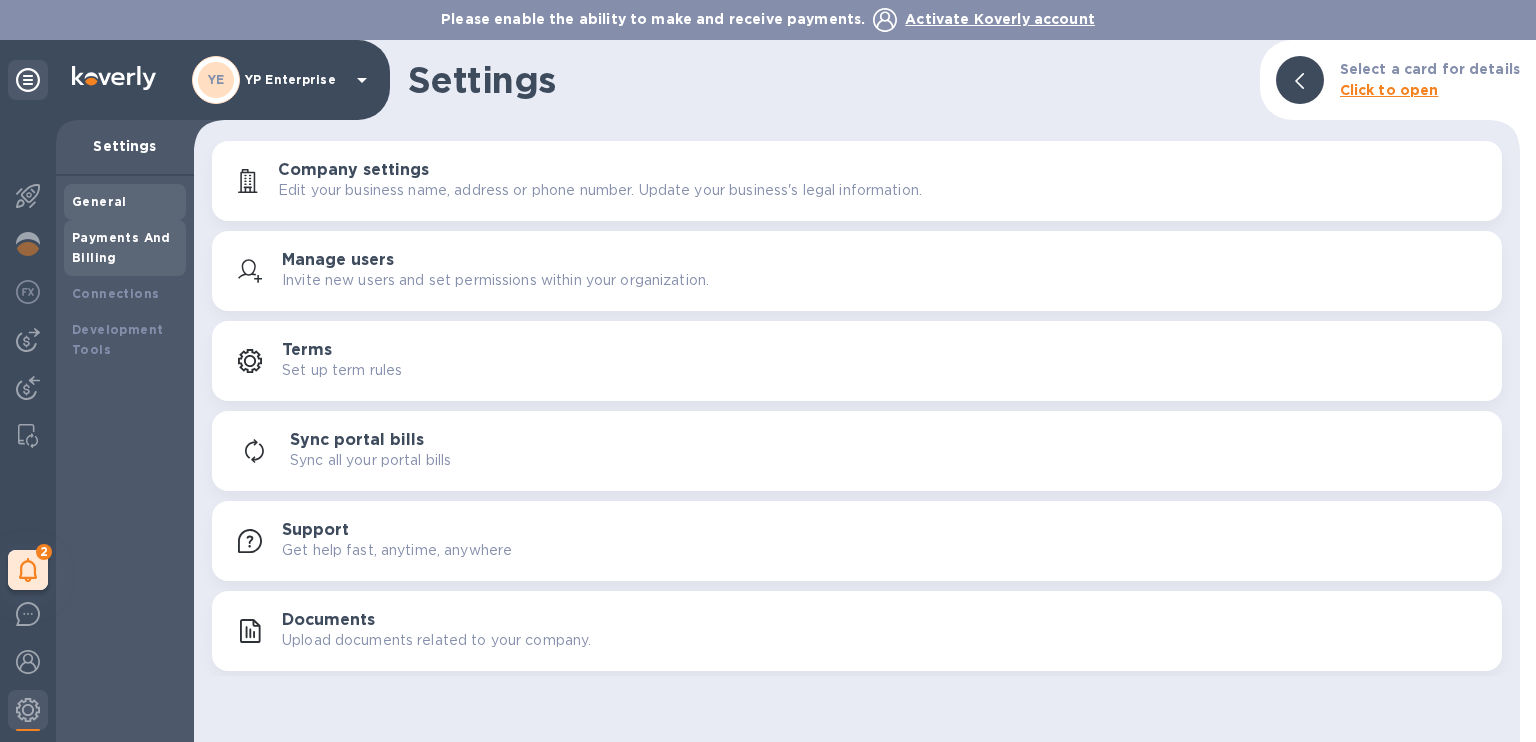 click on "Payments And Billing" at bounding box center (125, 248) 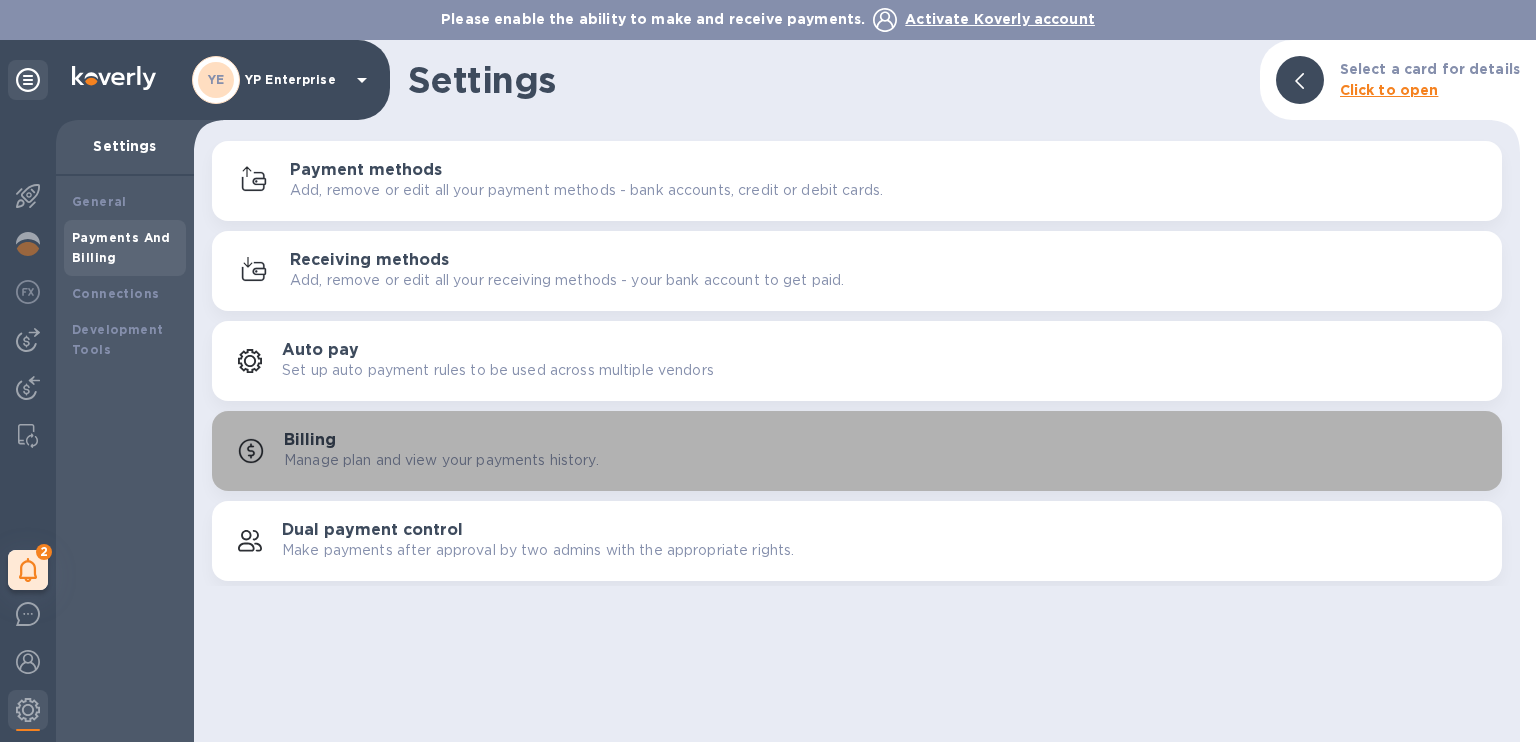 click on "Billing" at bounding box center [310, 440] 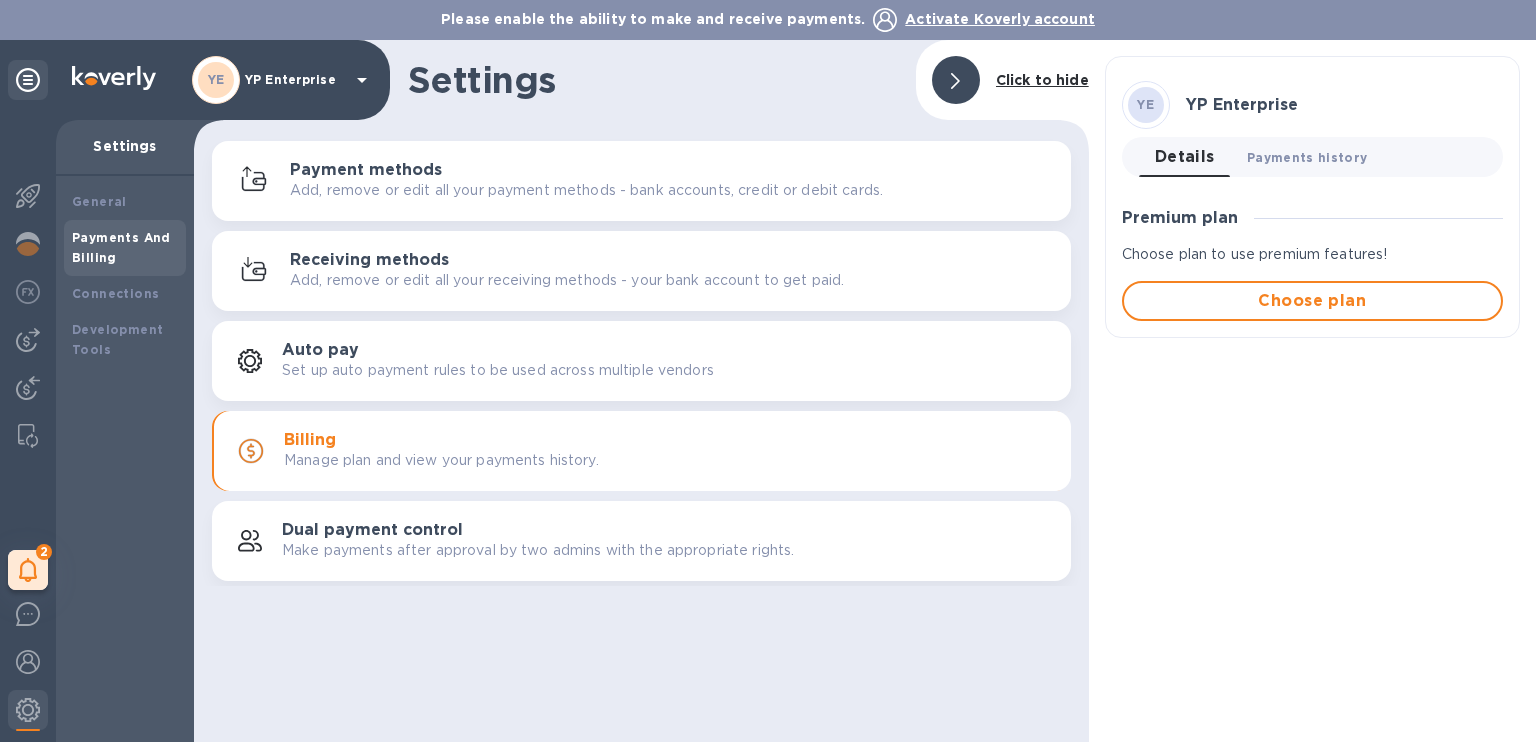 click on "Payments history 0" at bounding box center (1307, 157) 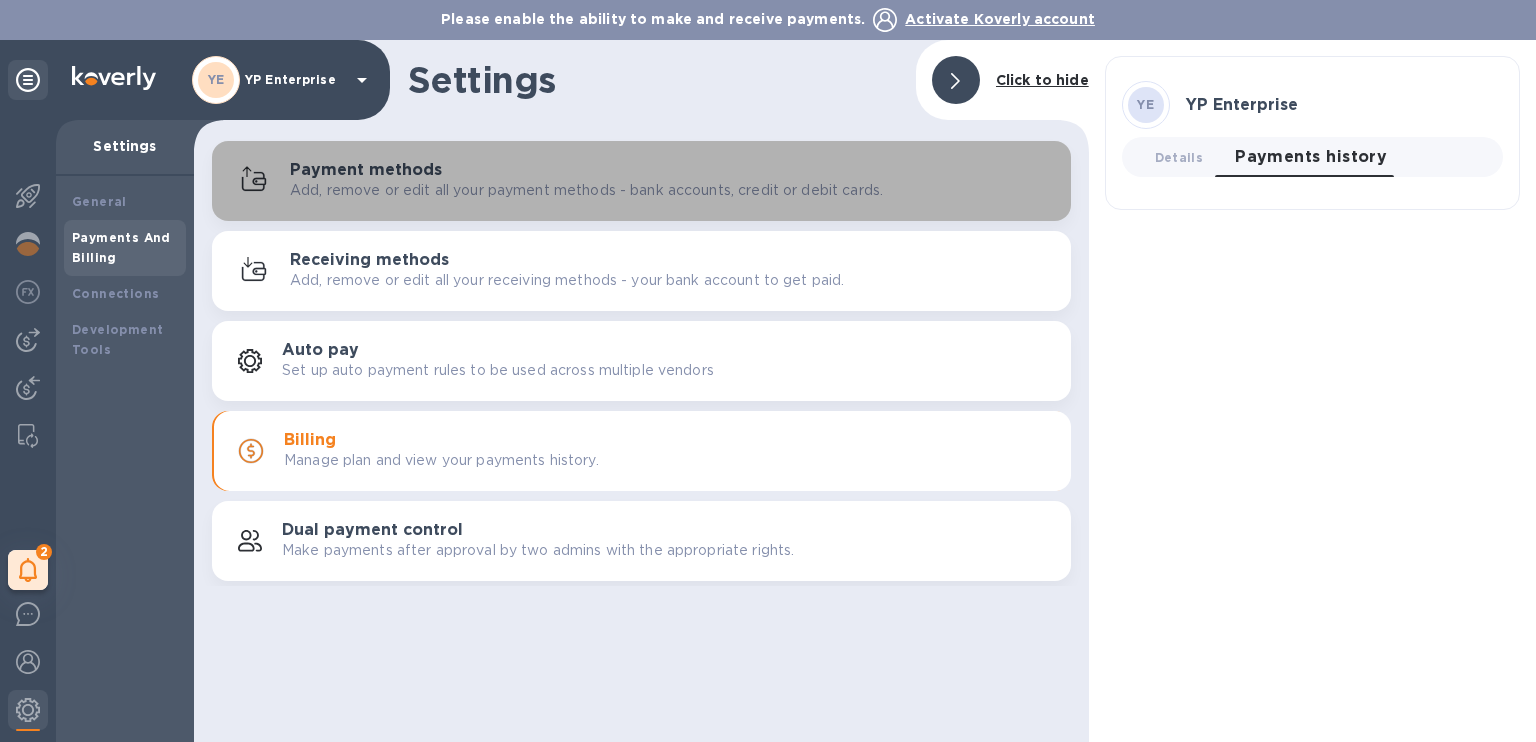 click on "Add, remove or edit all your payment methods - bank accounts, credit or debit cards." at bounding box center [586, 190] 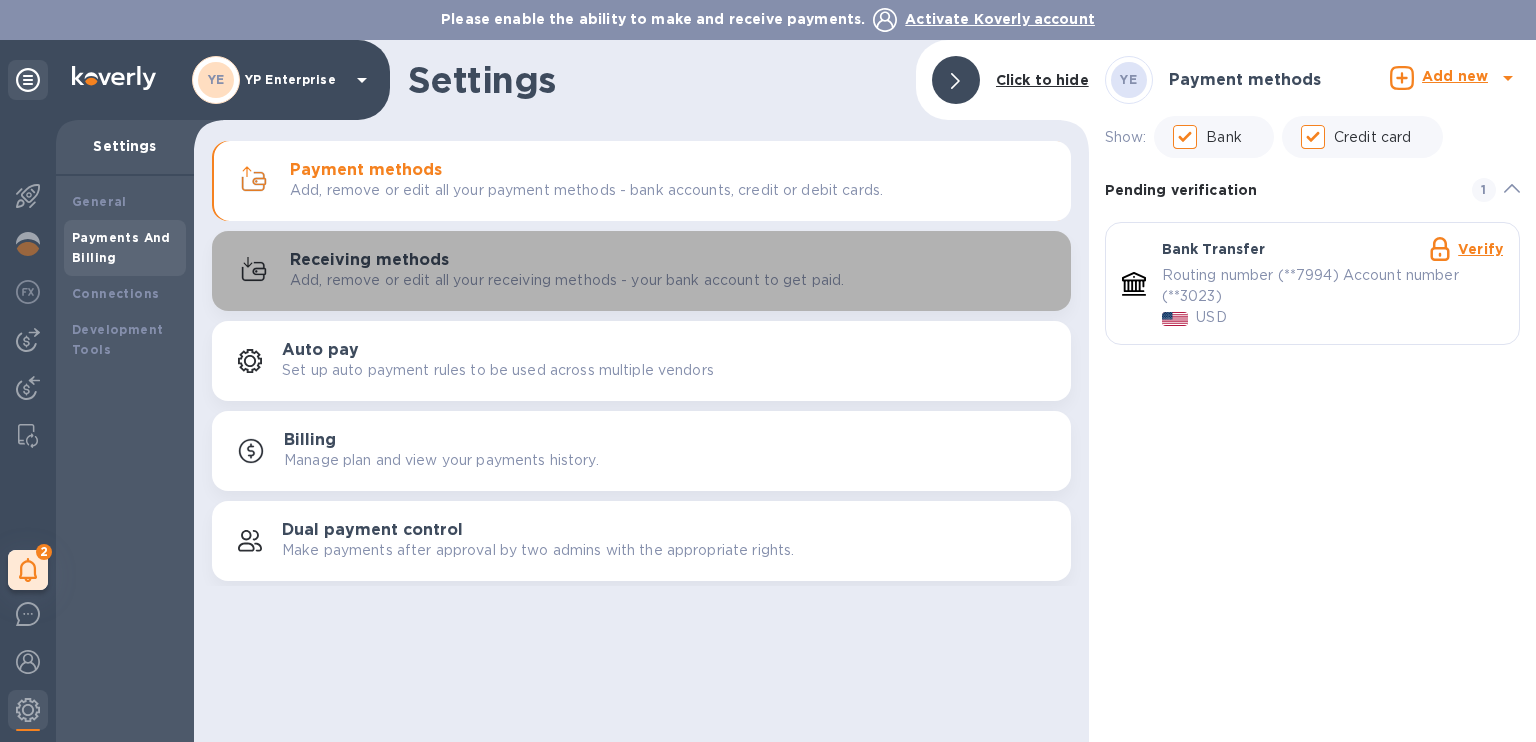 click on "Receiving methods" at bounding box center (369, 260) 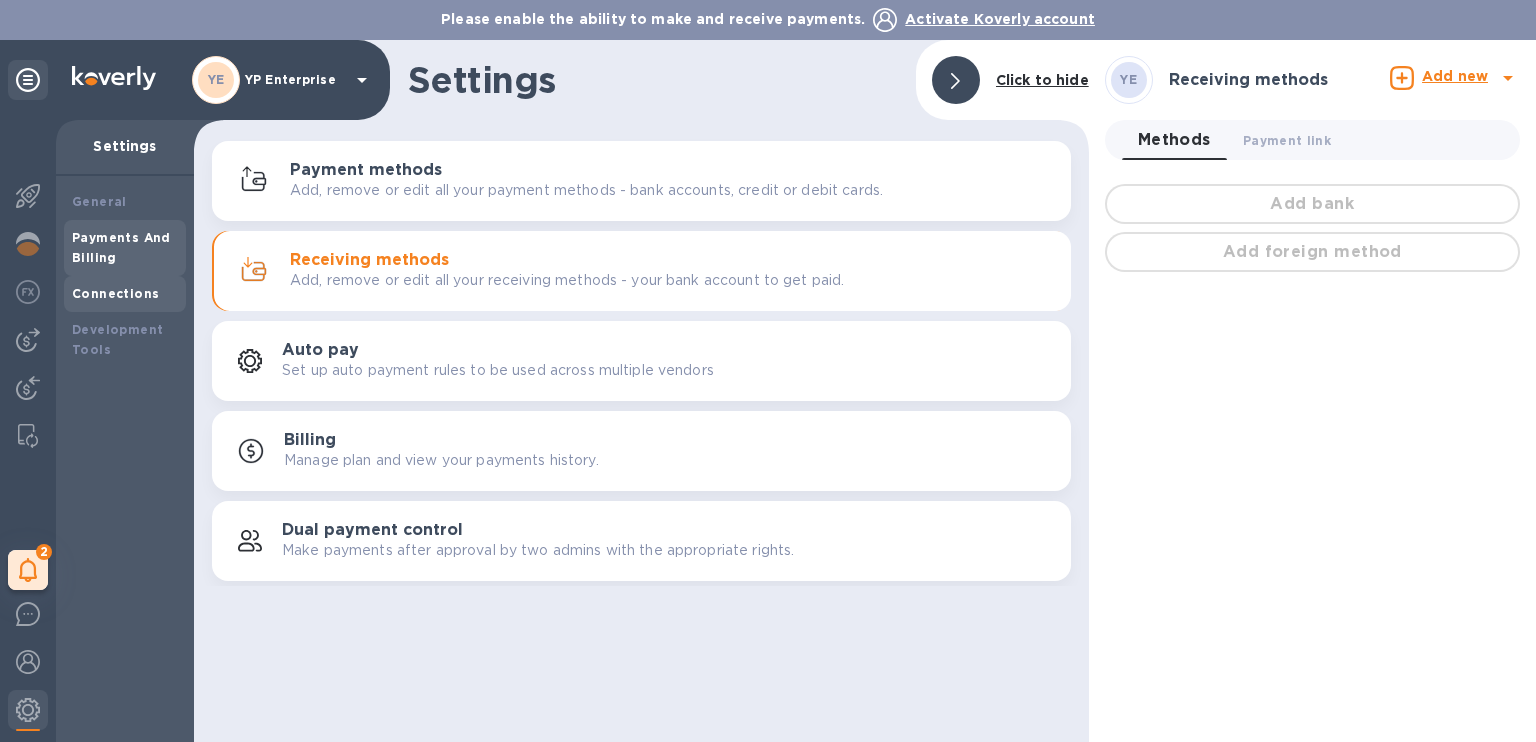 click on "Connections" at bounding box center [115, 293] 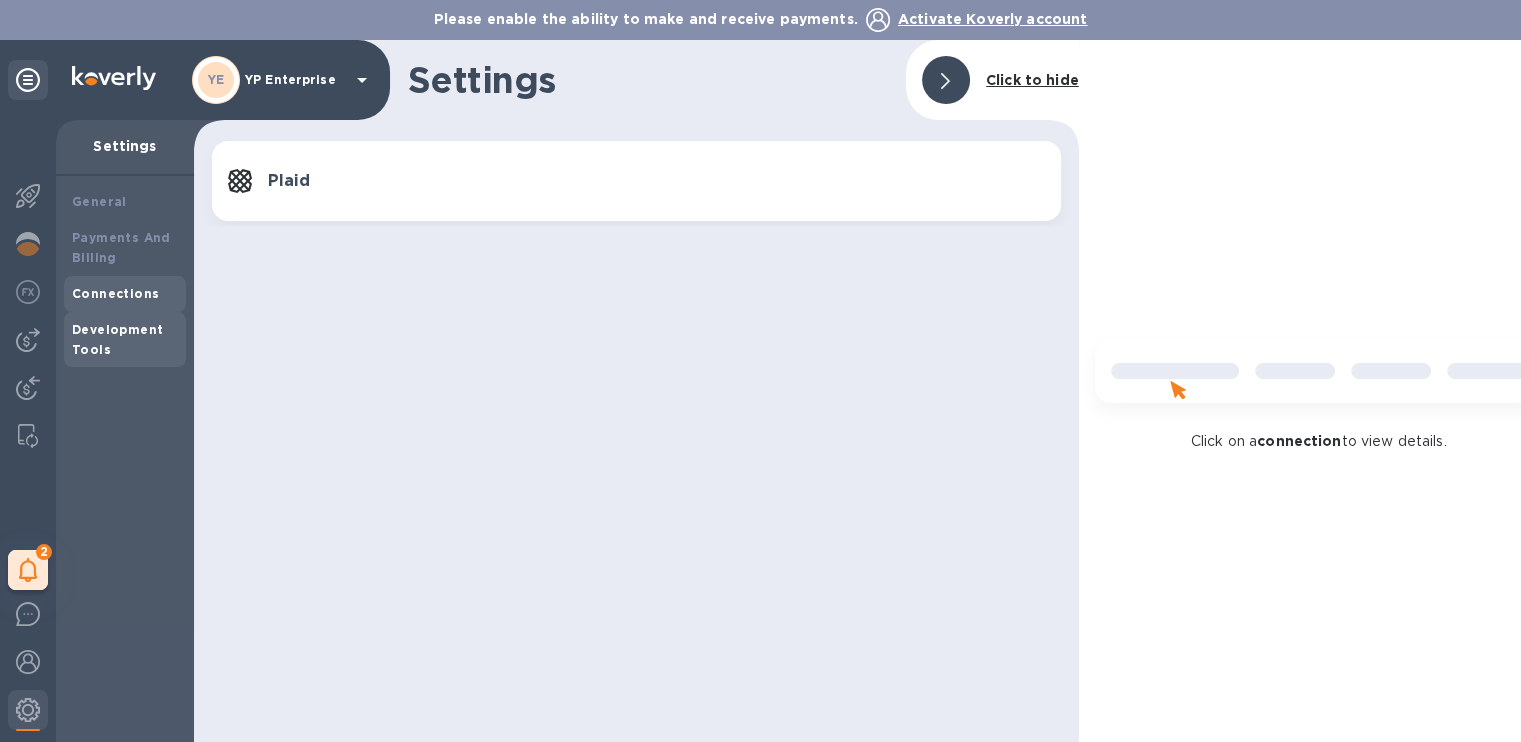 click on "Development Tools" at bounding box center [117, 339] 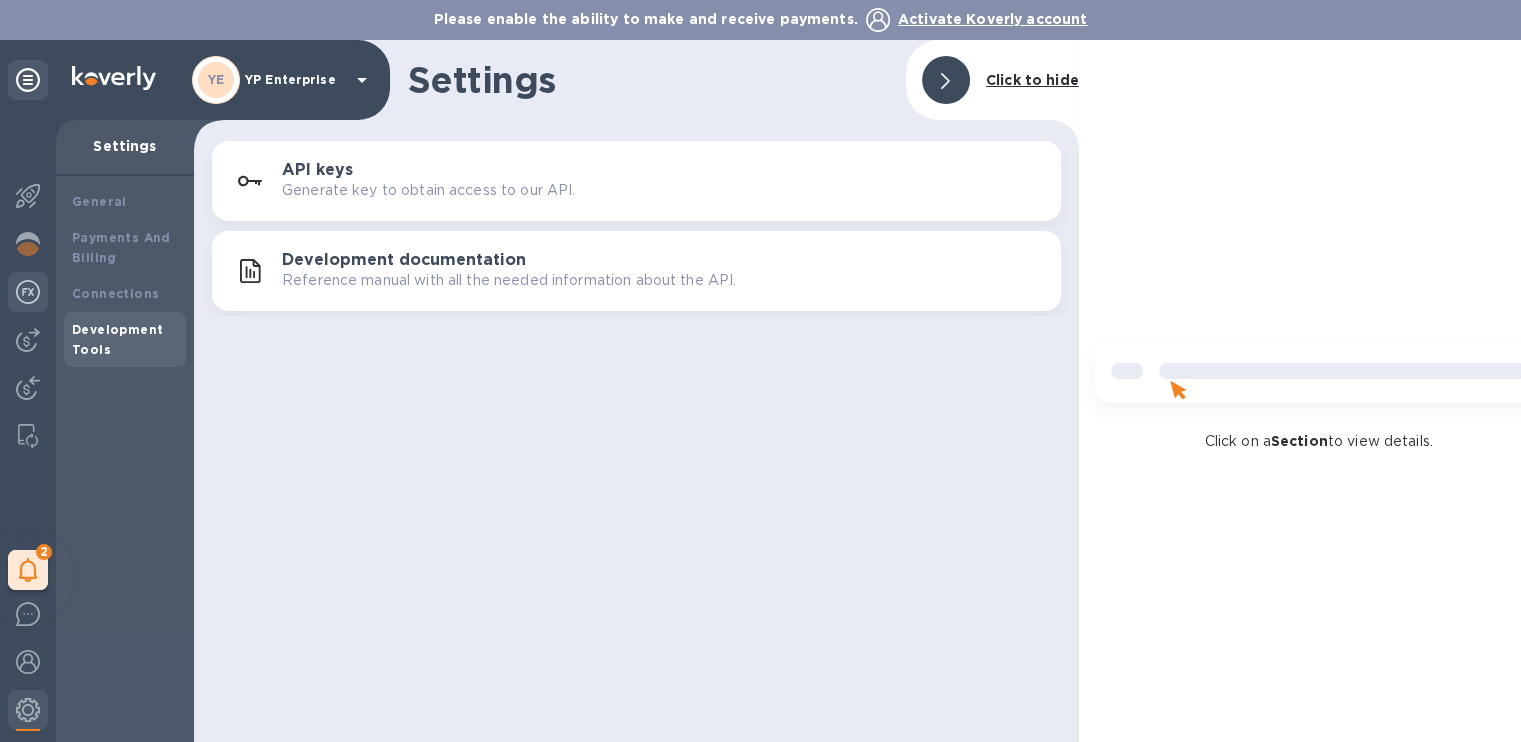 click at bounding box center [28, 292] 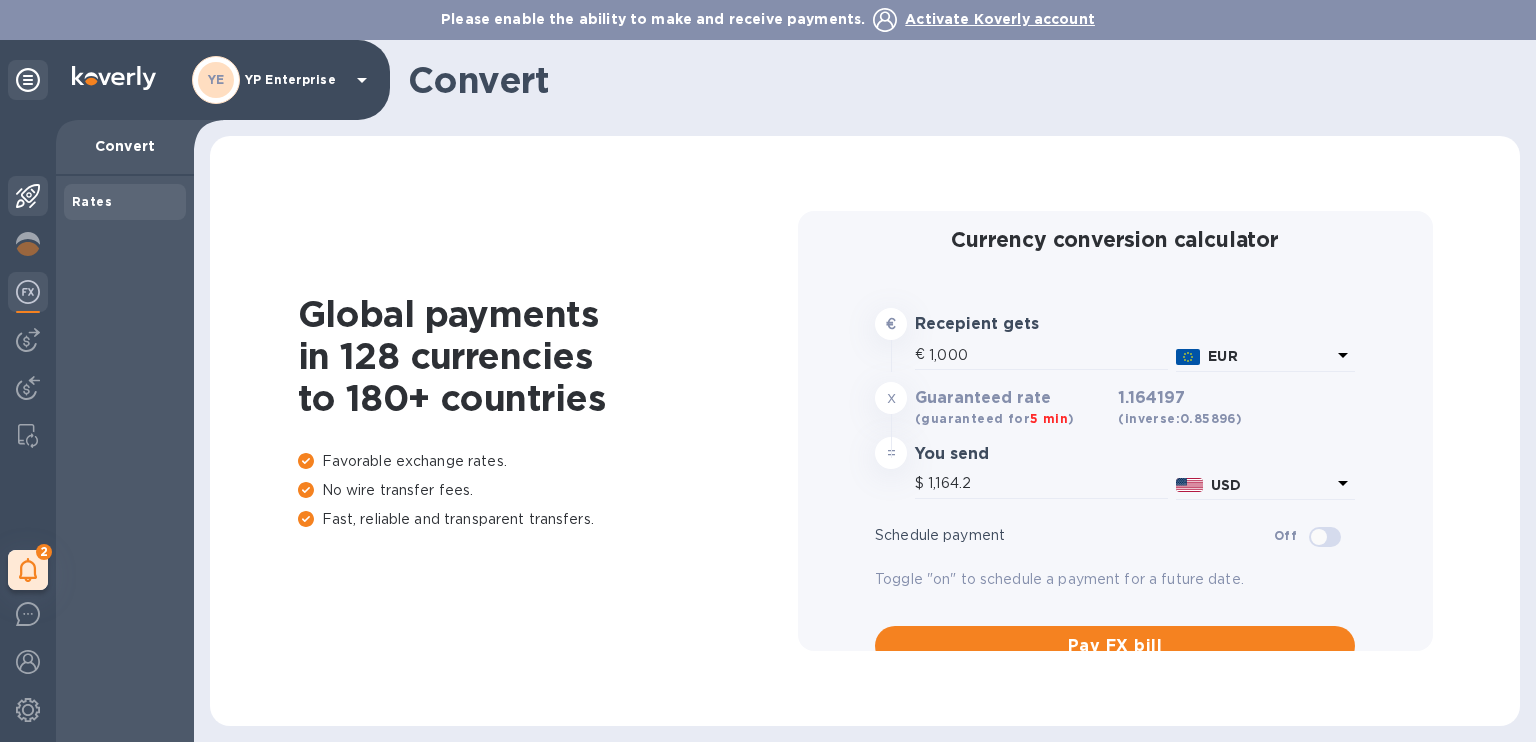 click at bounding box center (28, 196) 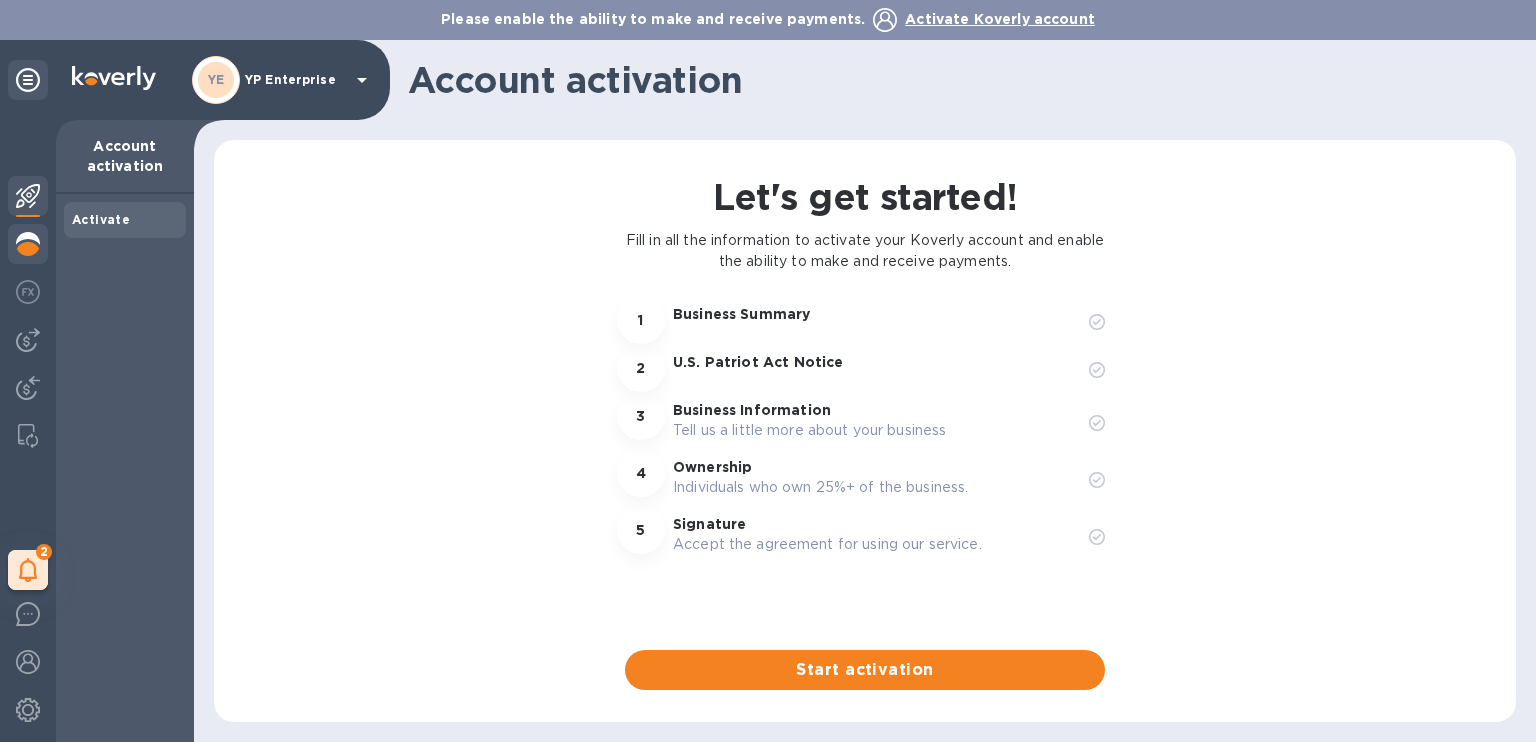 click at bounding box center [28, 244] 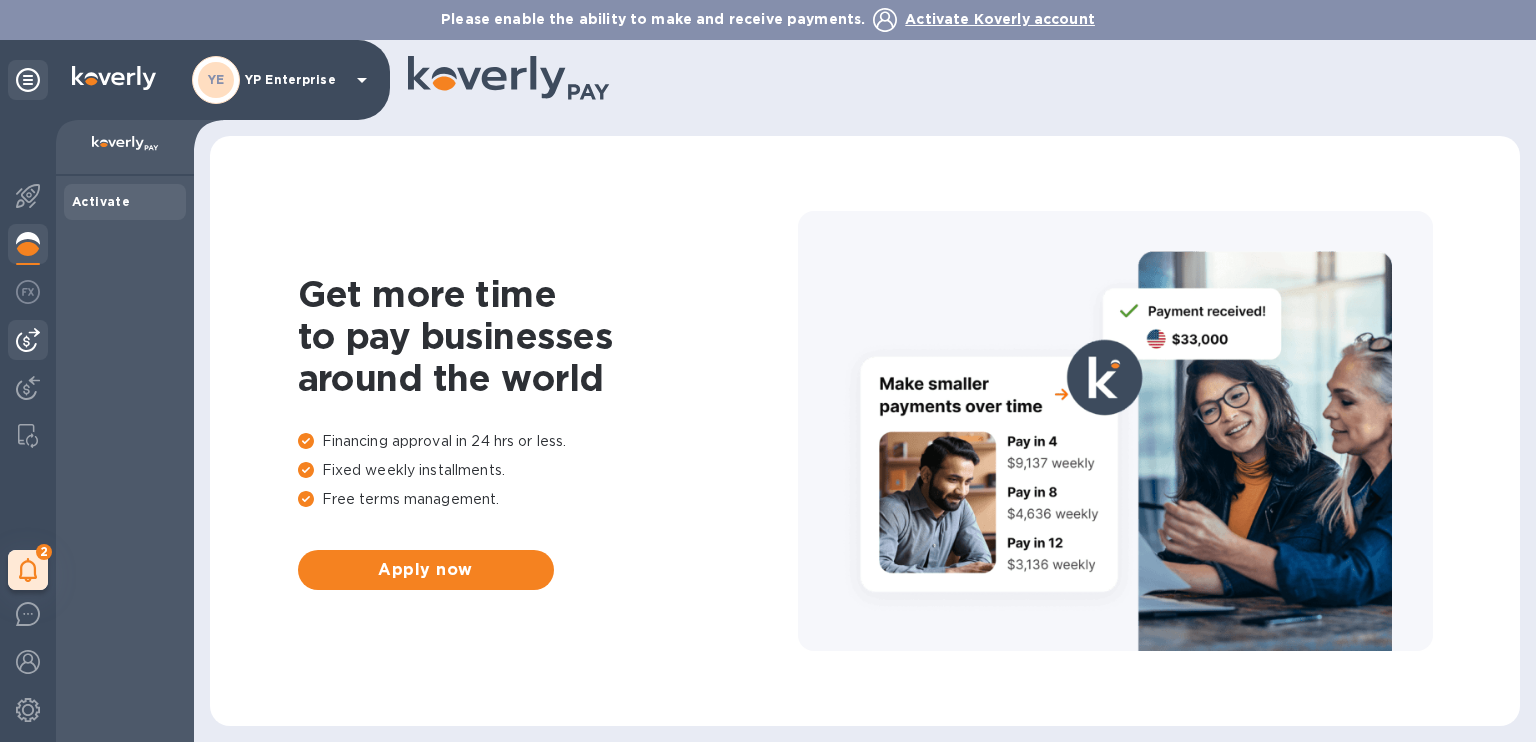 click at bounding box center (28, 340) 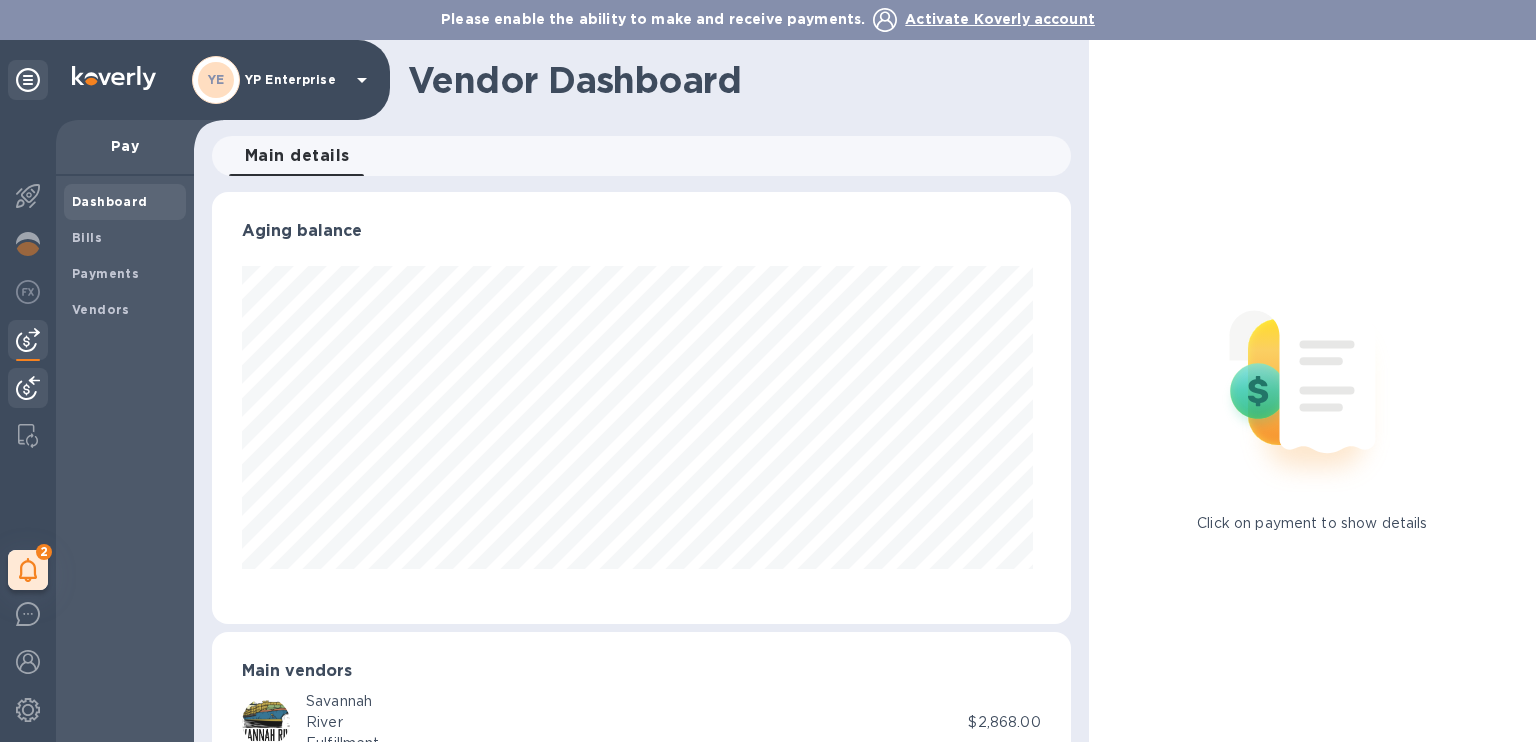 scroll, scrollTop: 999568, scrollLeft: 999149, axis: both 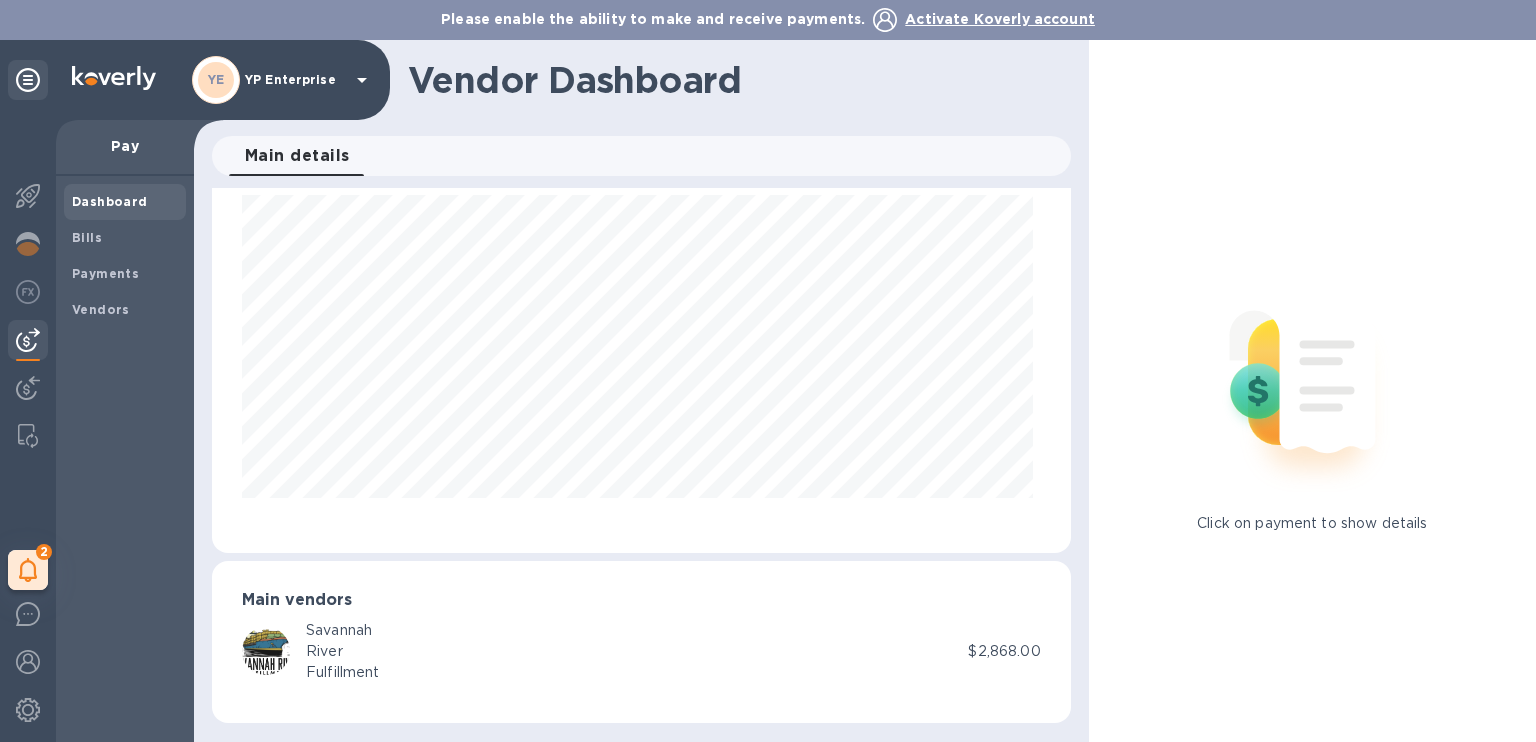 click on "River" at bounding box center (342, 651) 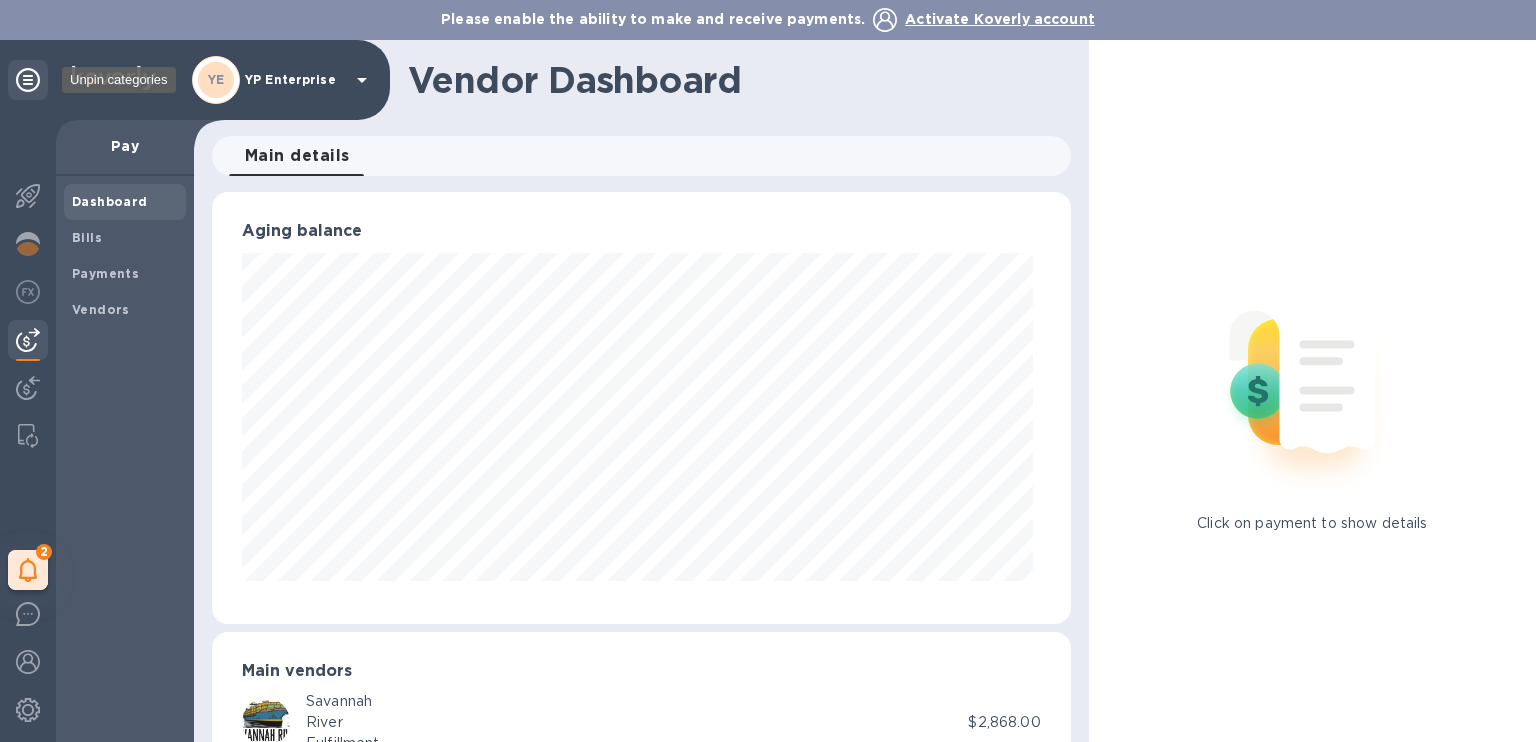 click 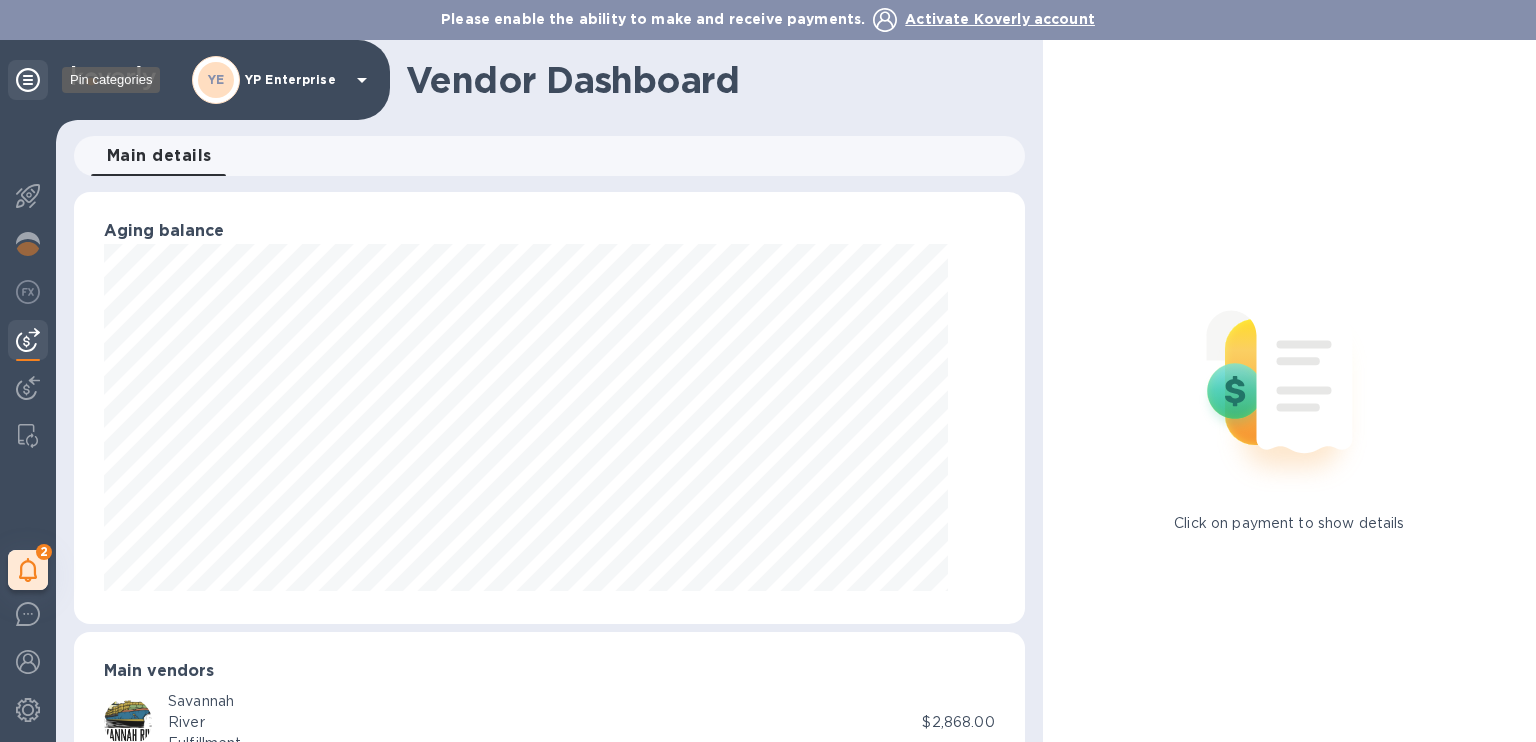 scroll, scrollTop: 432, scrollLeft: 943, axis: both 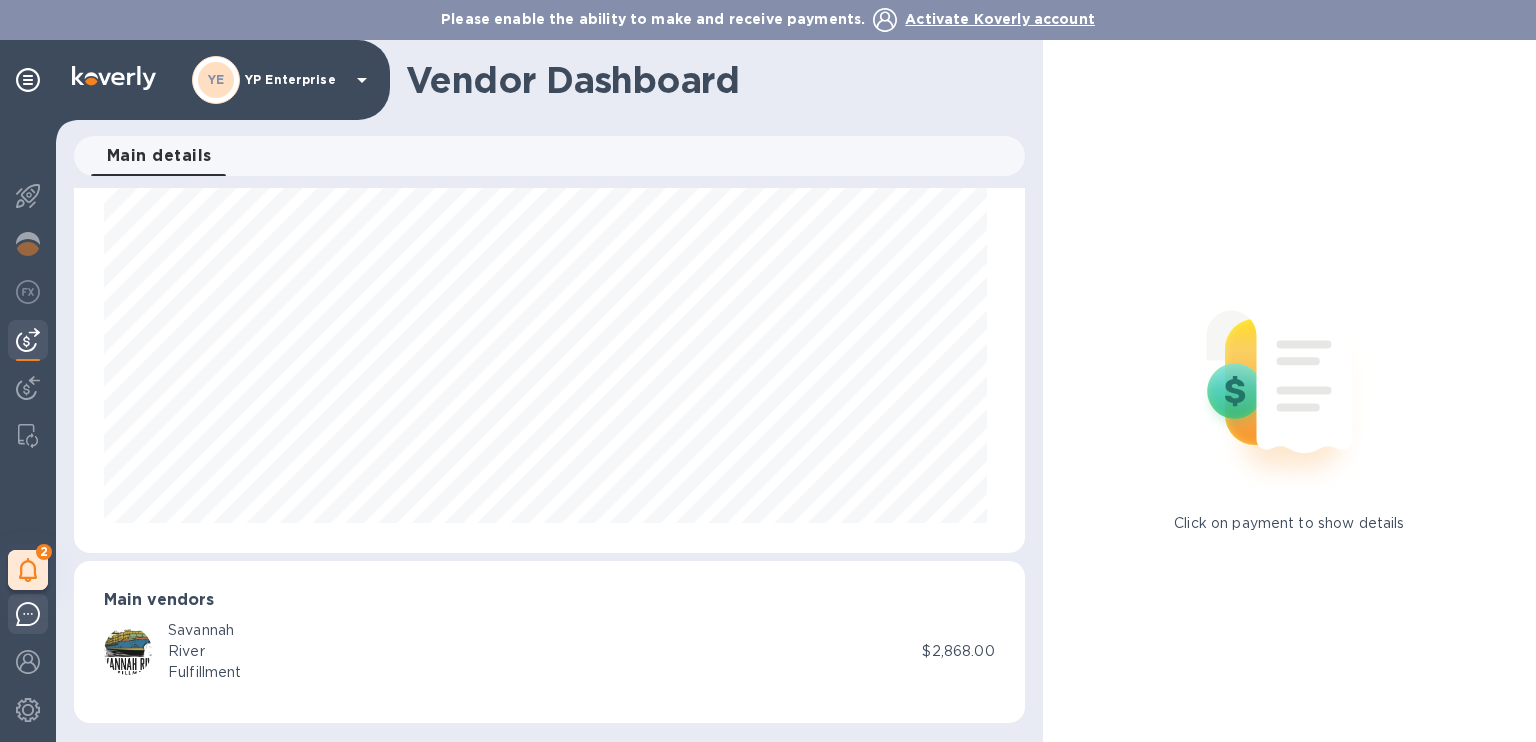 click at bounding box center [28, 617] 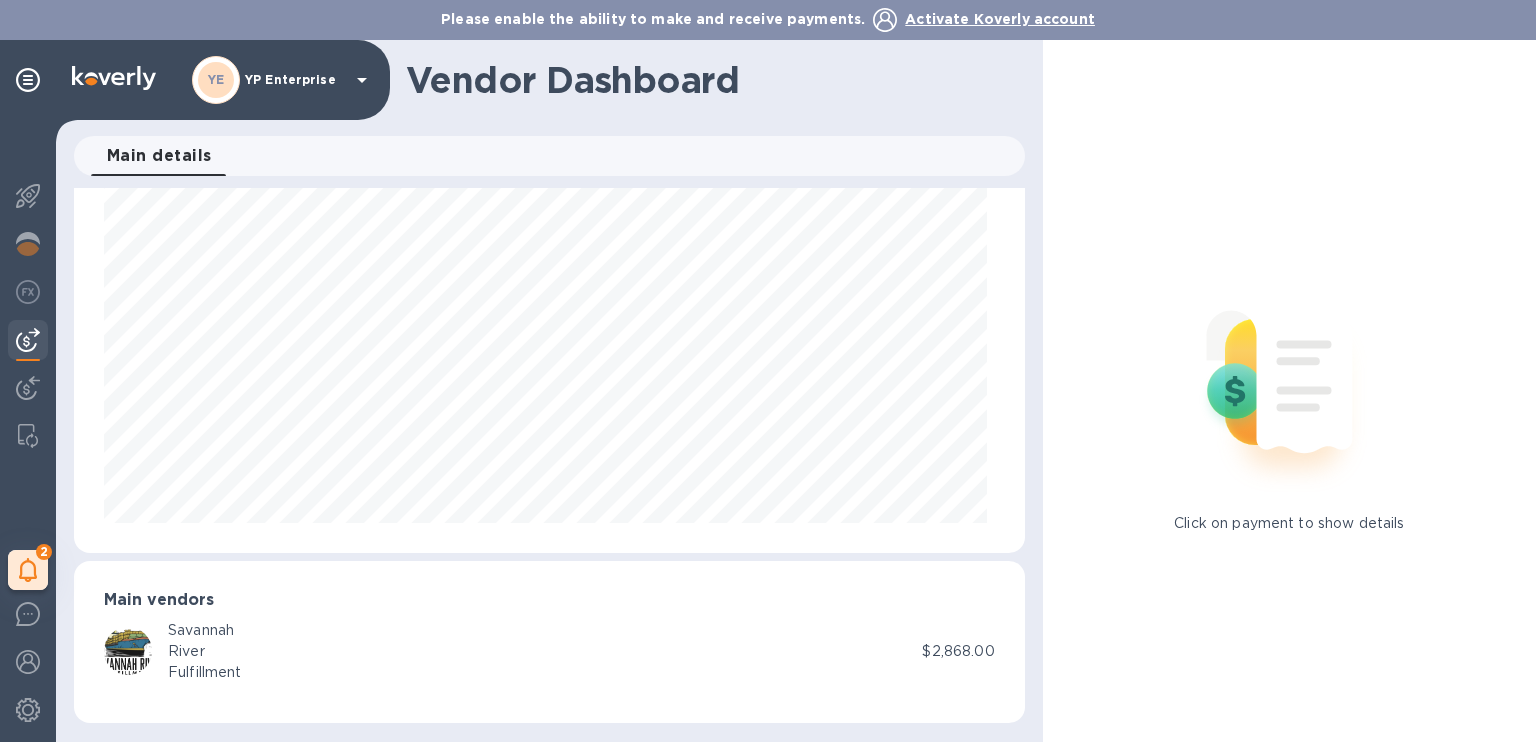 click 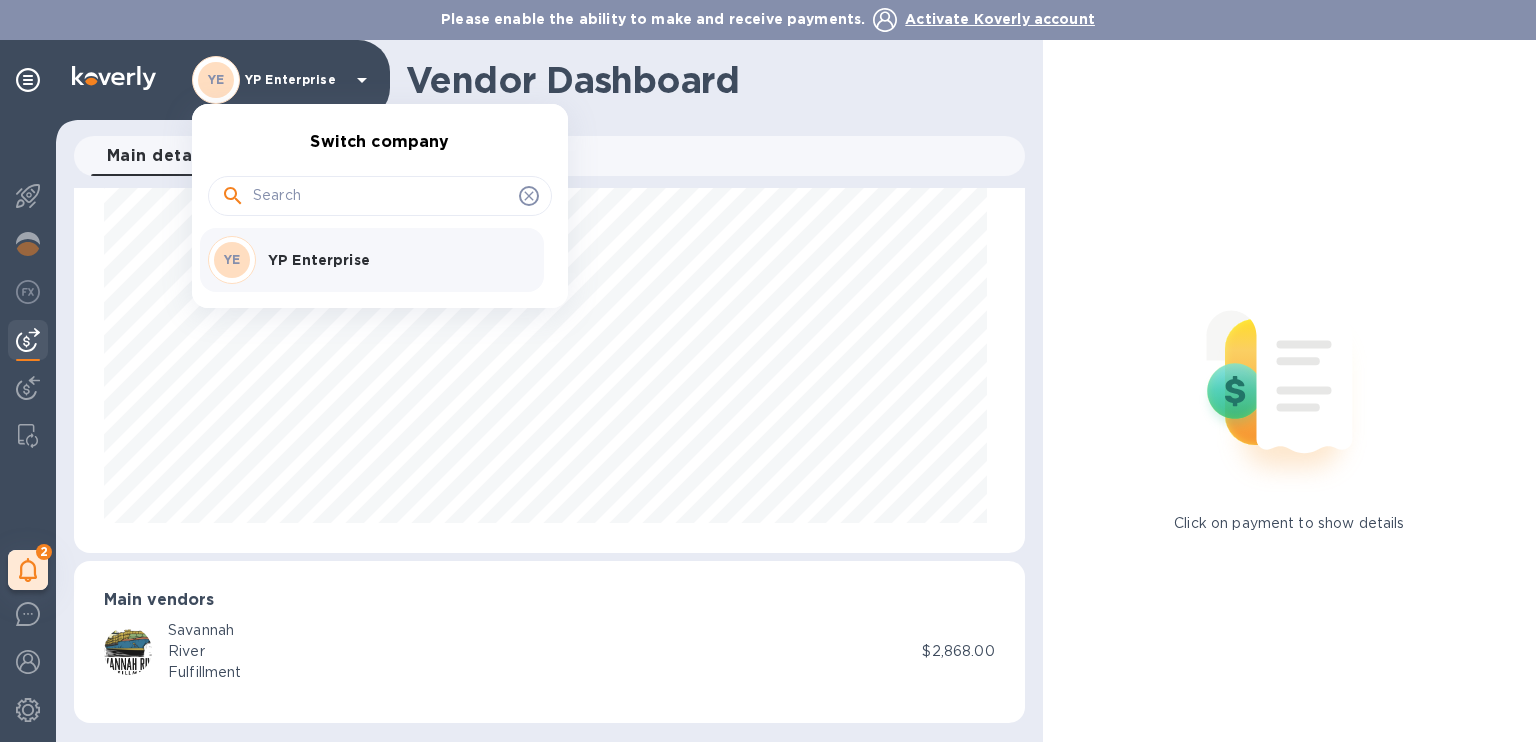 click at bounding box center [768, 371] 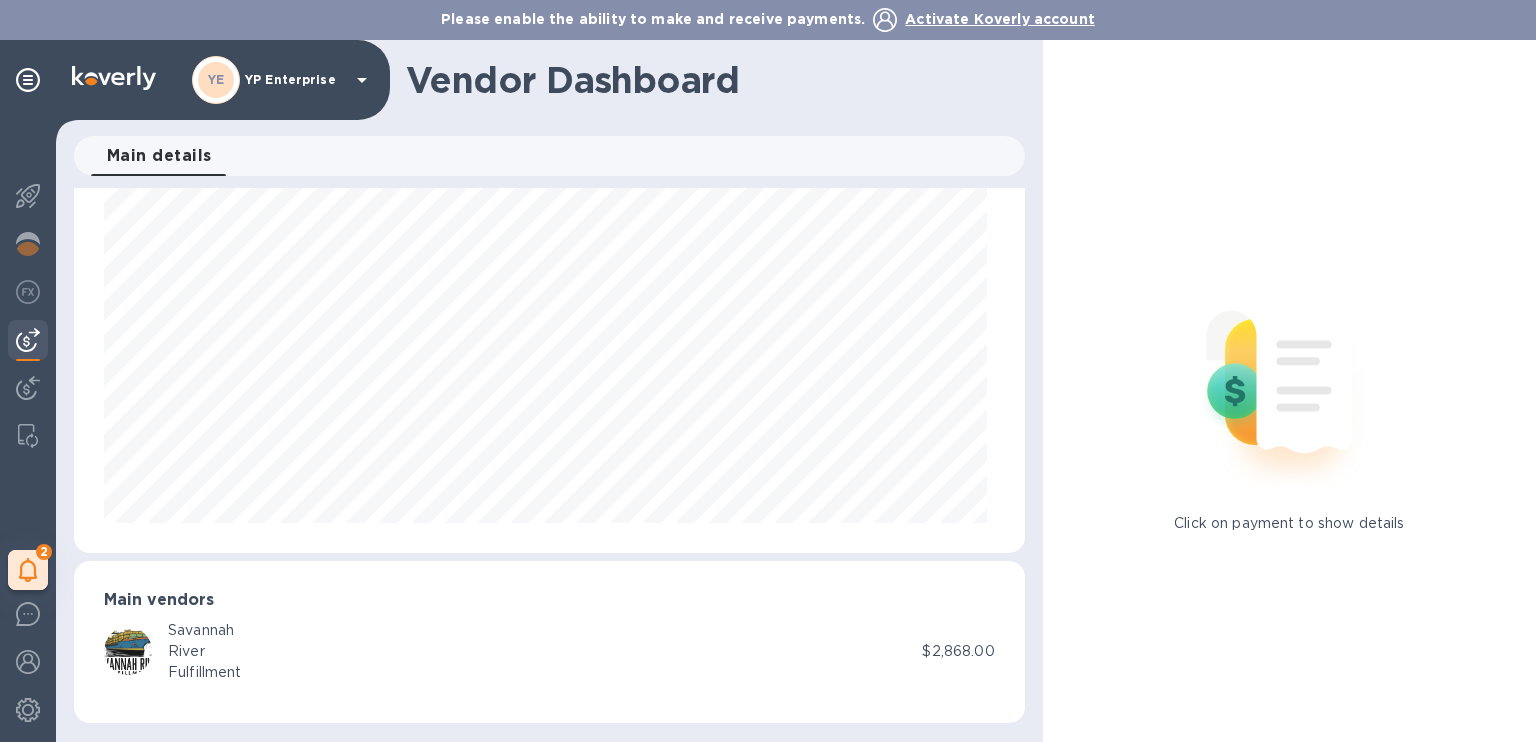 click on "YE" at bounding box center [216, 79] 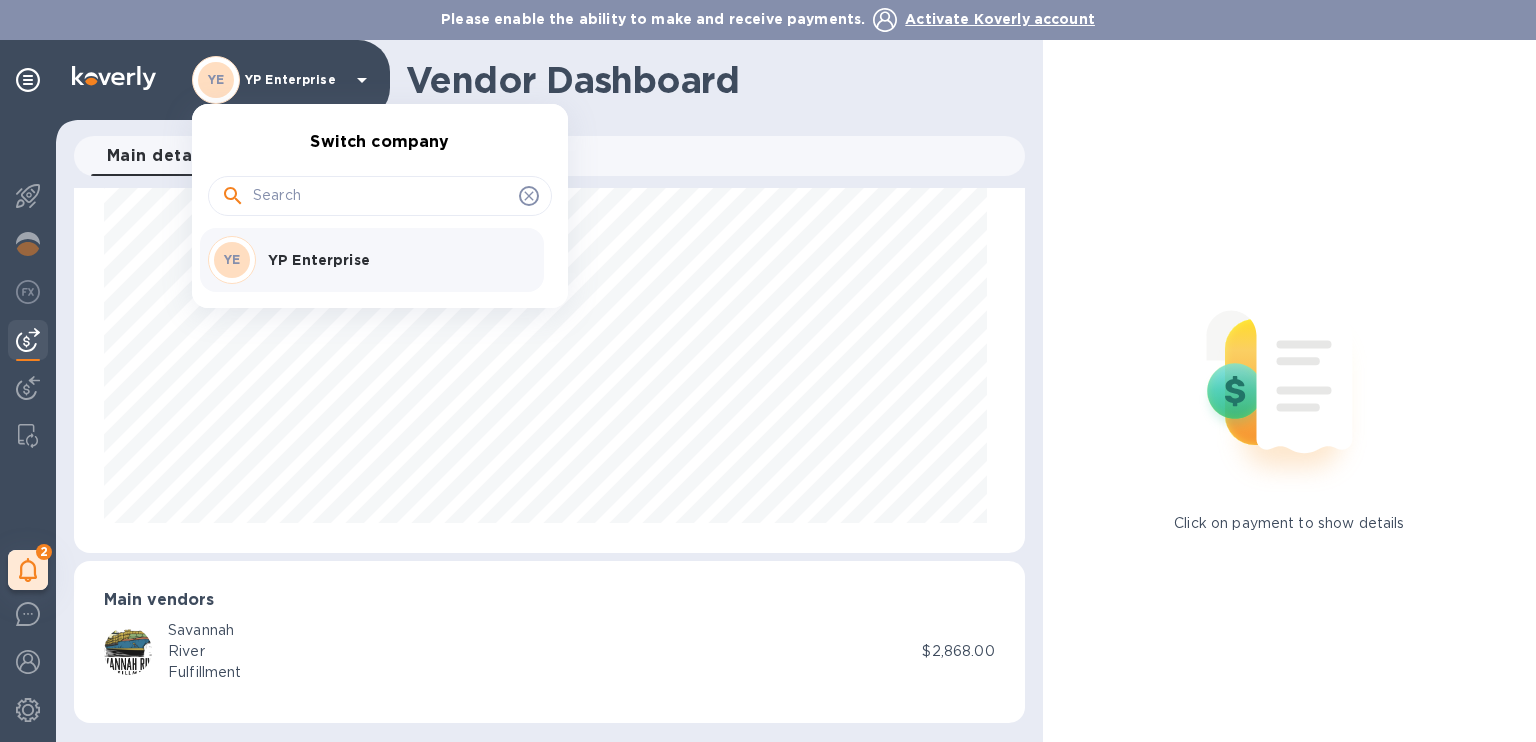 click at bounding box center (768, 371) 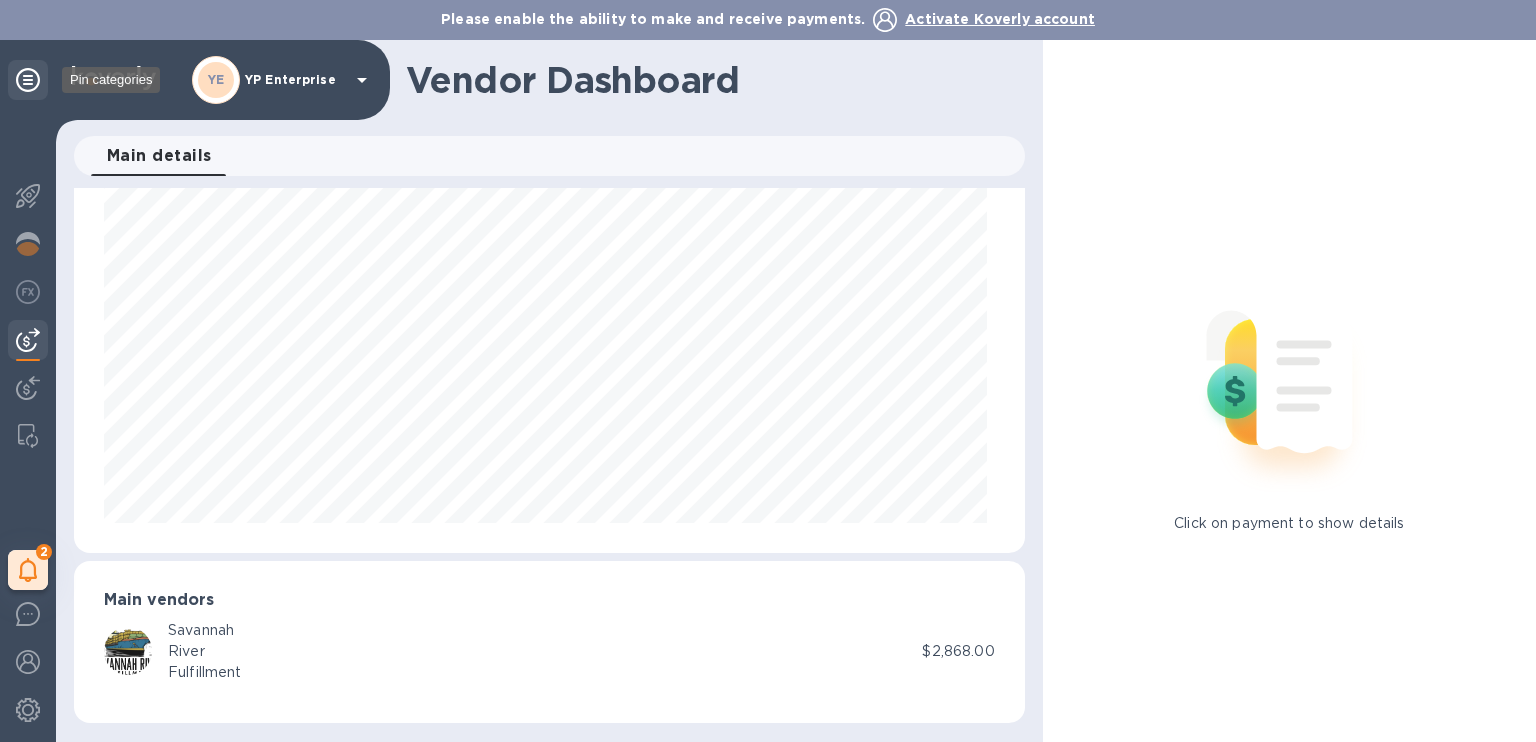 click 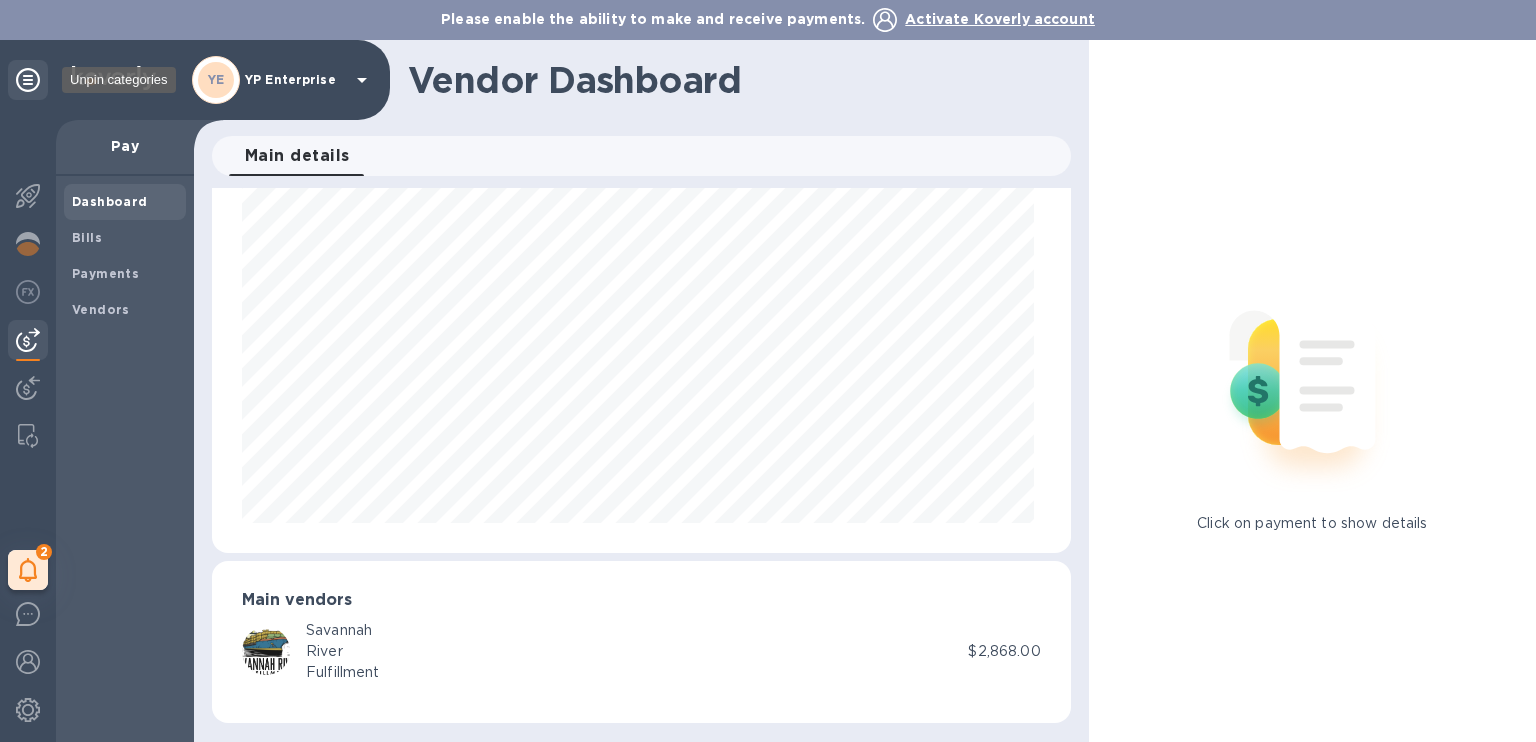 scroll, scrollTop: 432, scrollLeft: 851, axis: both 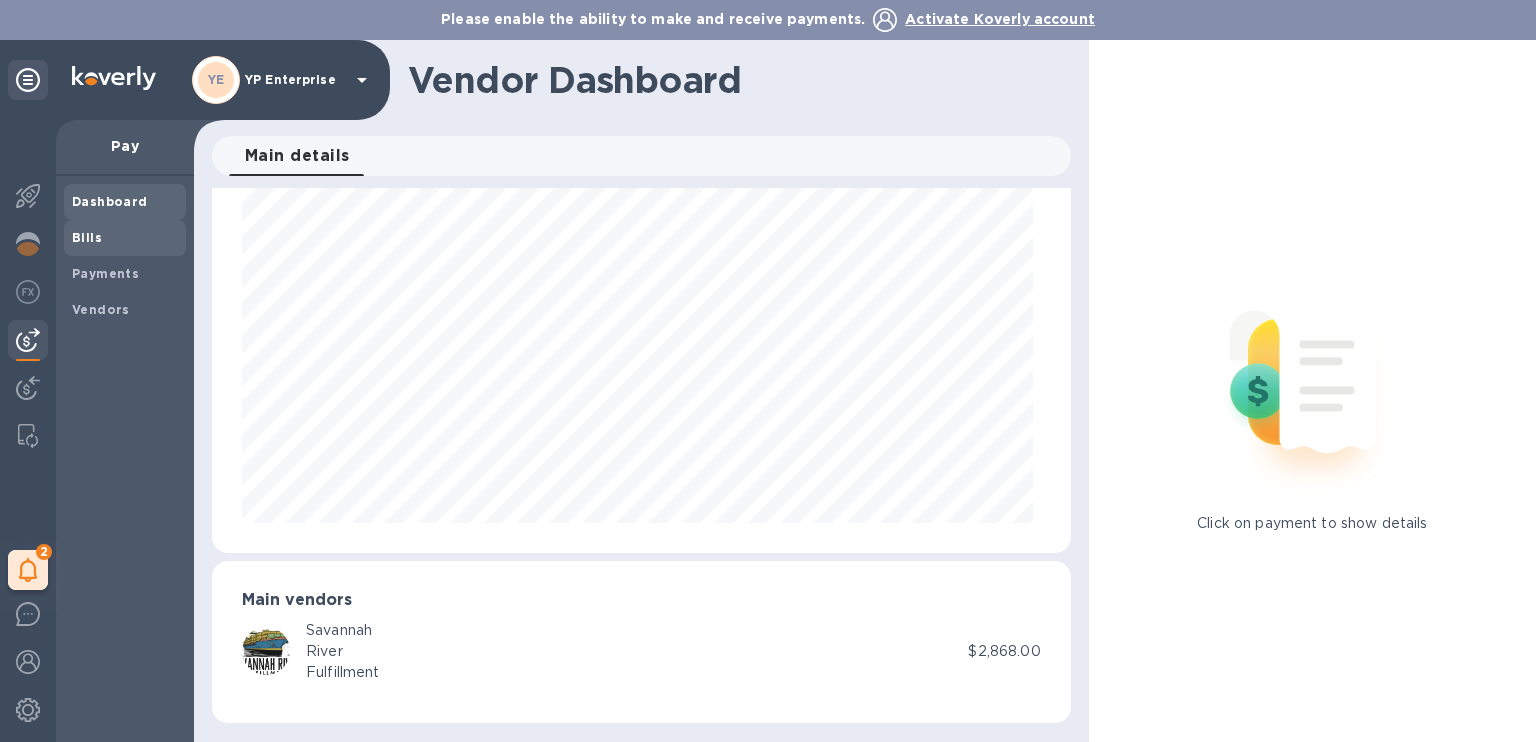 click on "Bills" at bounding box center [125, 238] 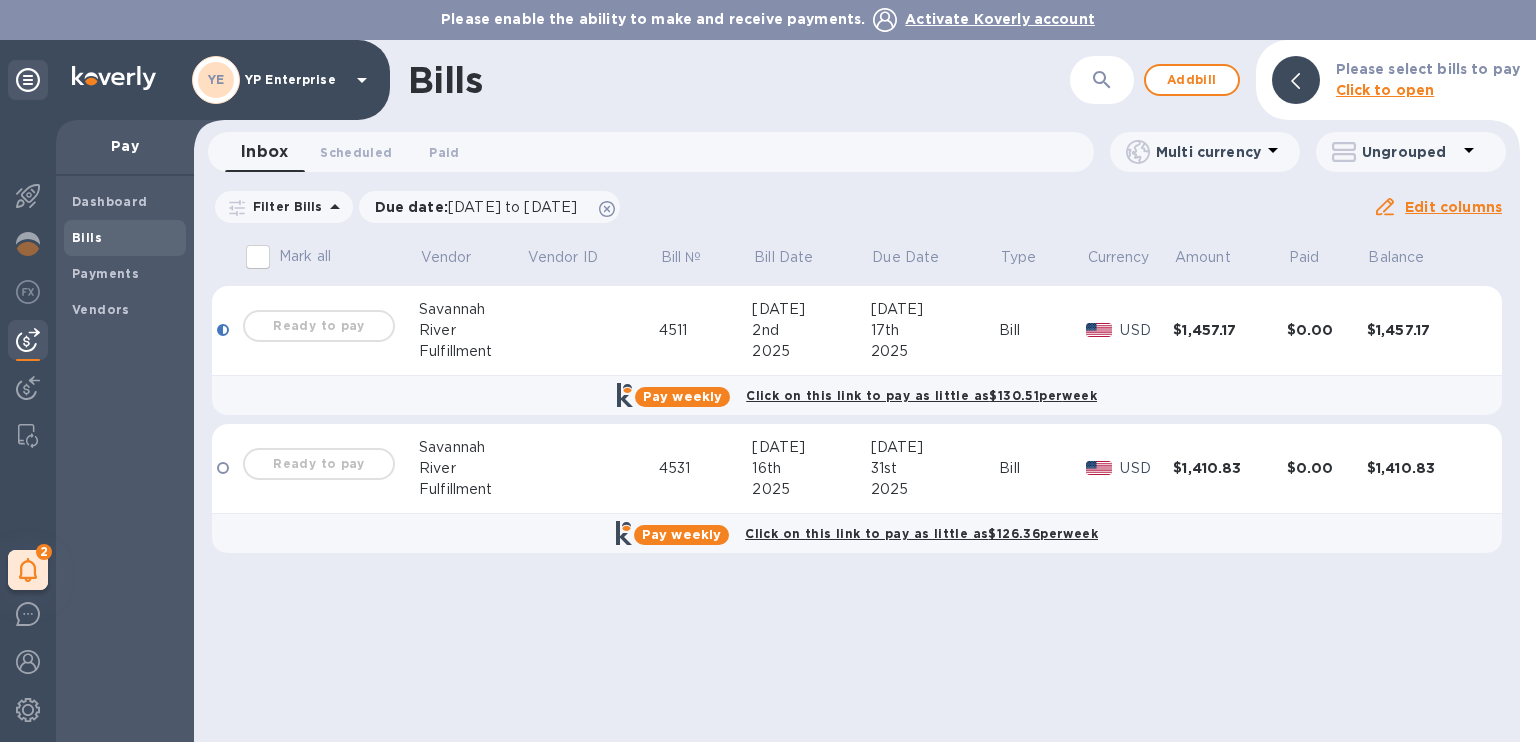 click at bounding box center (592, 331) 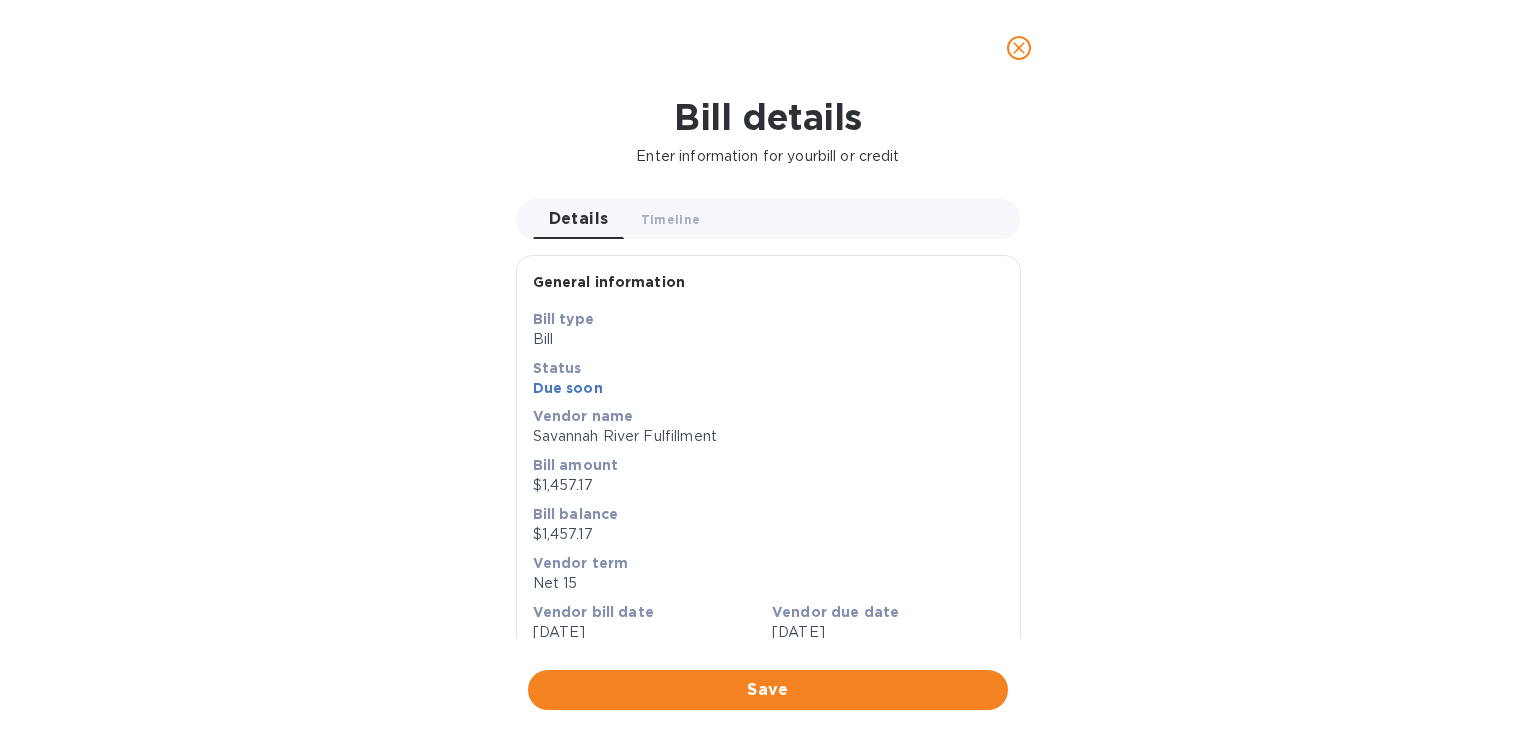 scroll, scrollTop: 209, scrollLeft: 0, axis: vertical 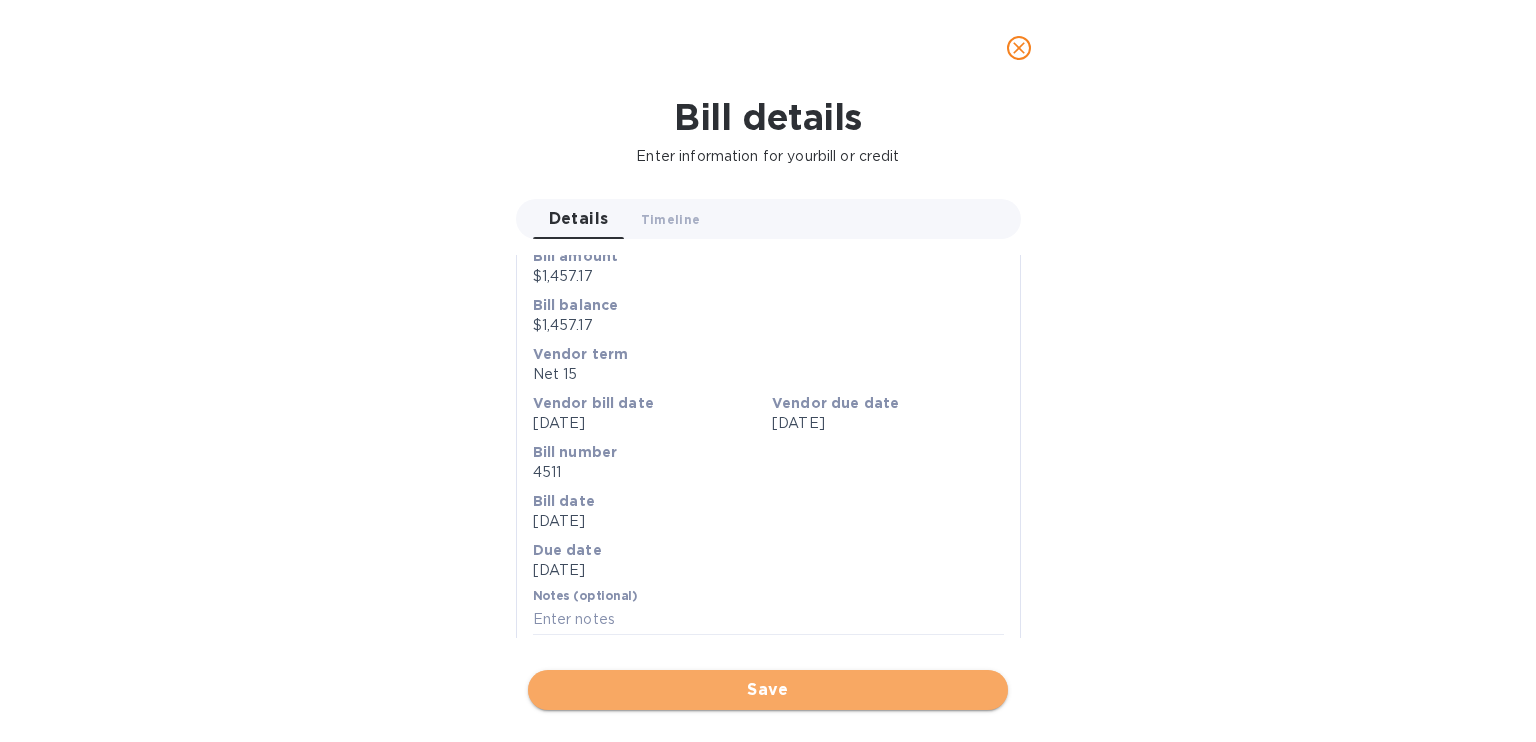 click on "Save" at bounding box center [768, 690] 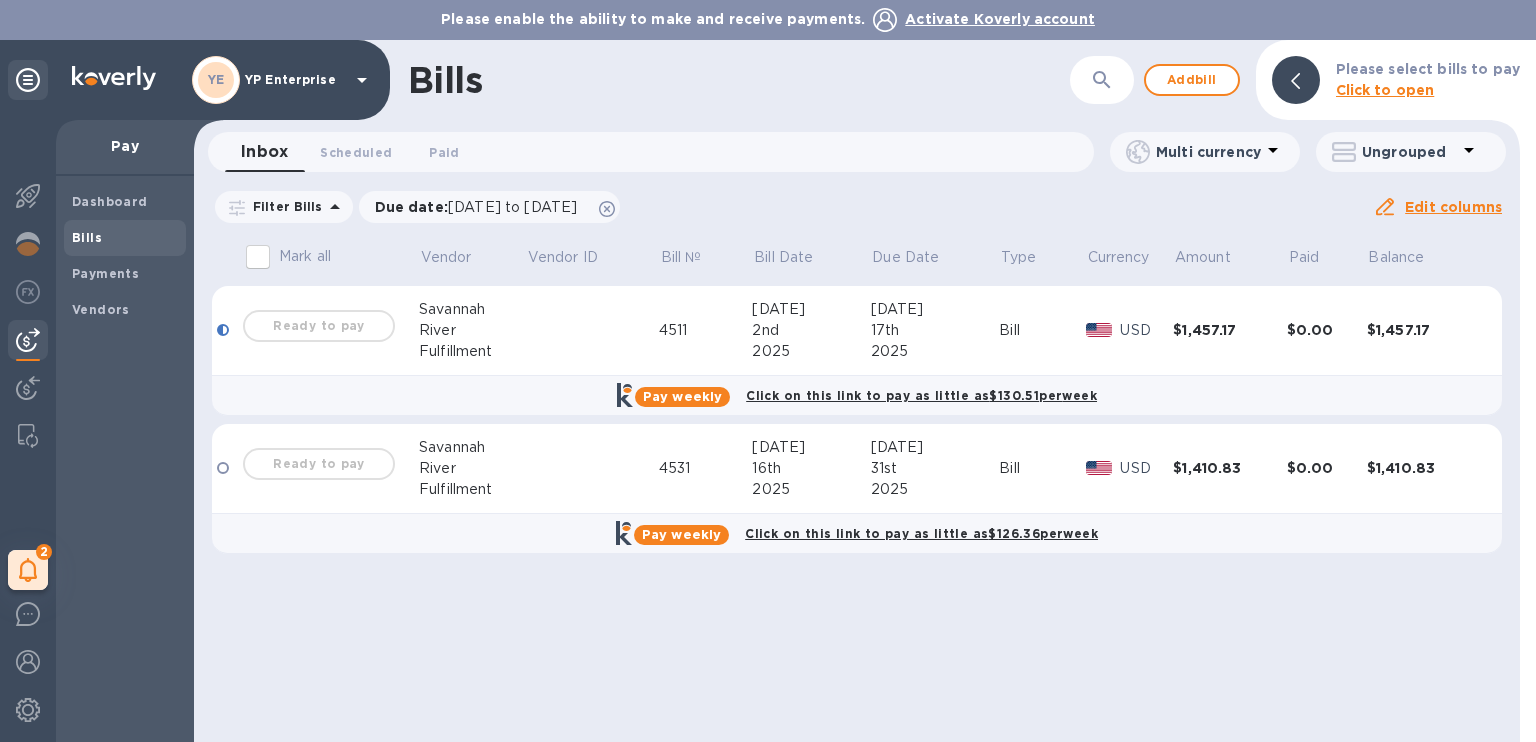 click 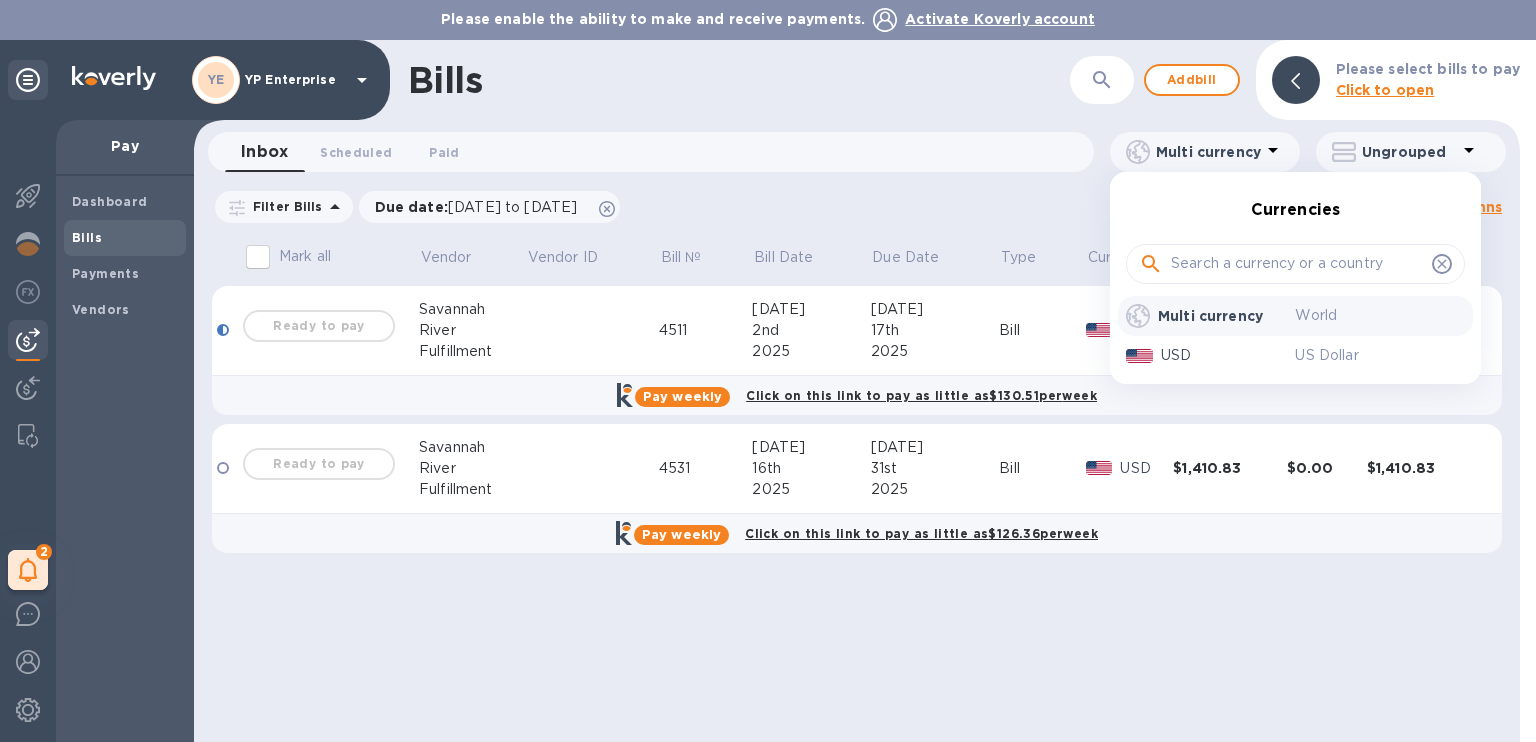 click at bounding box center (768, 371) 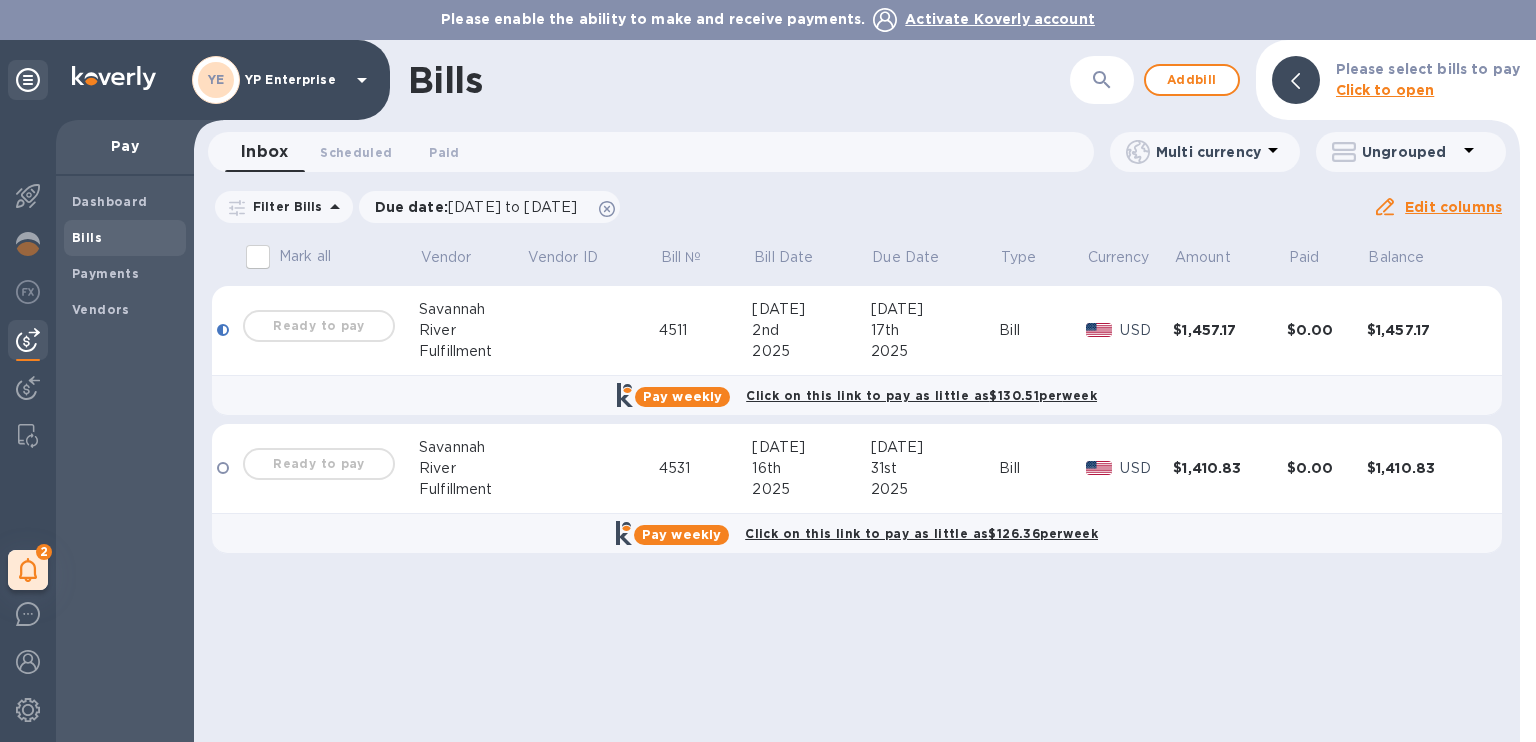 click 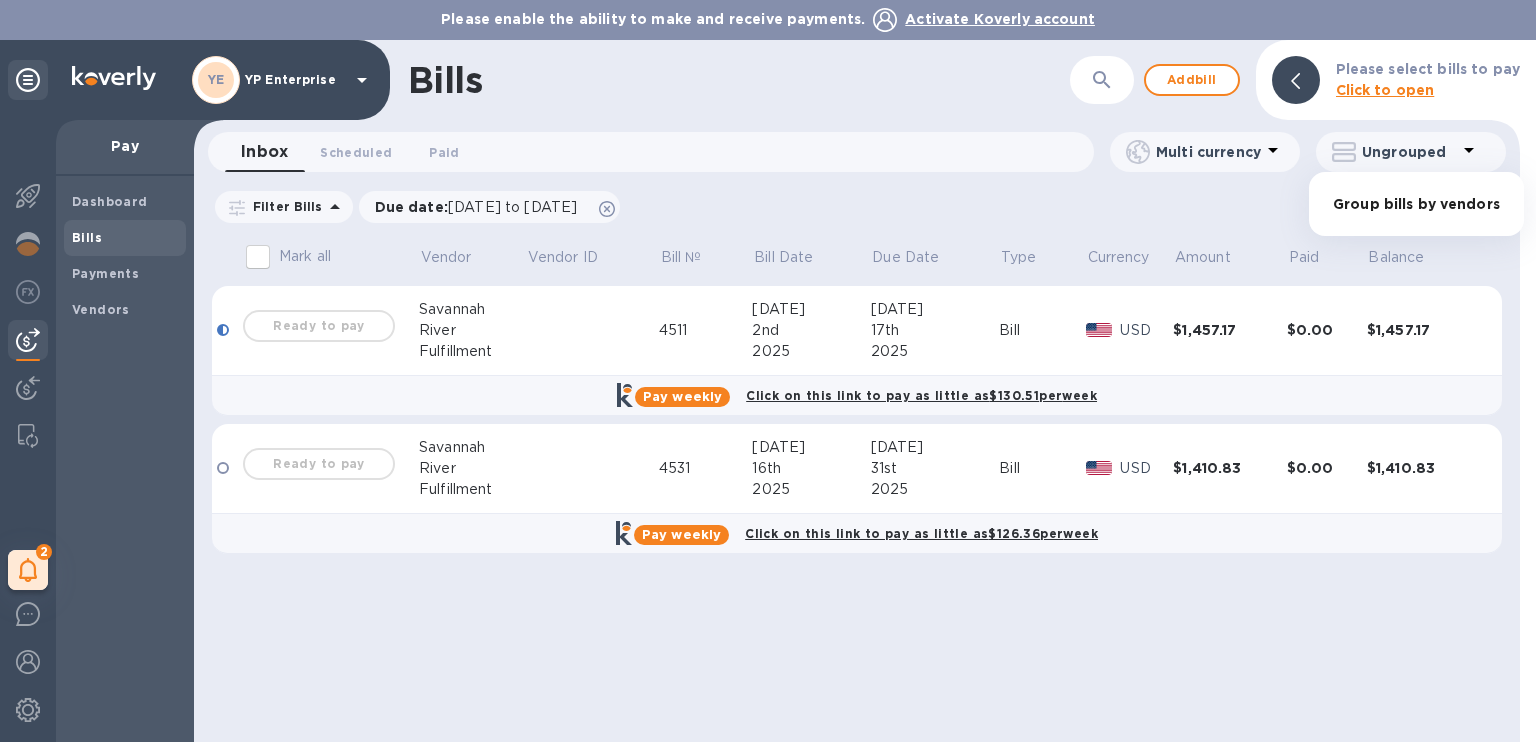 click at bounding box center (768, 371) 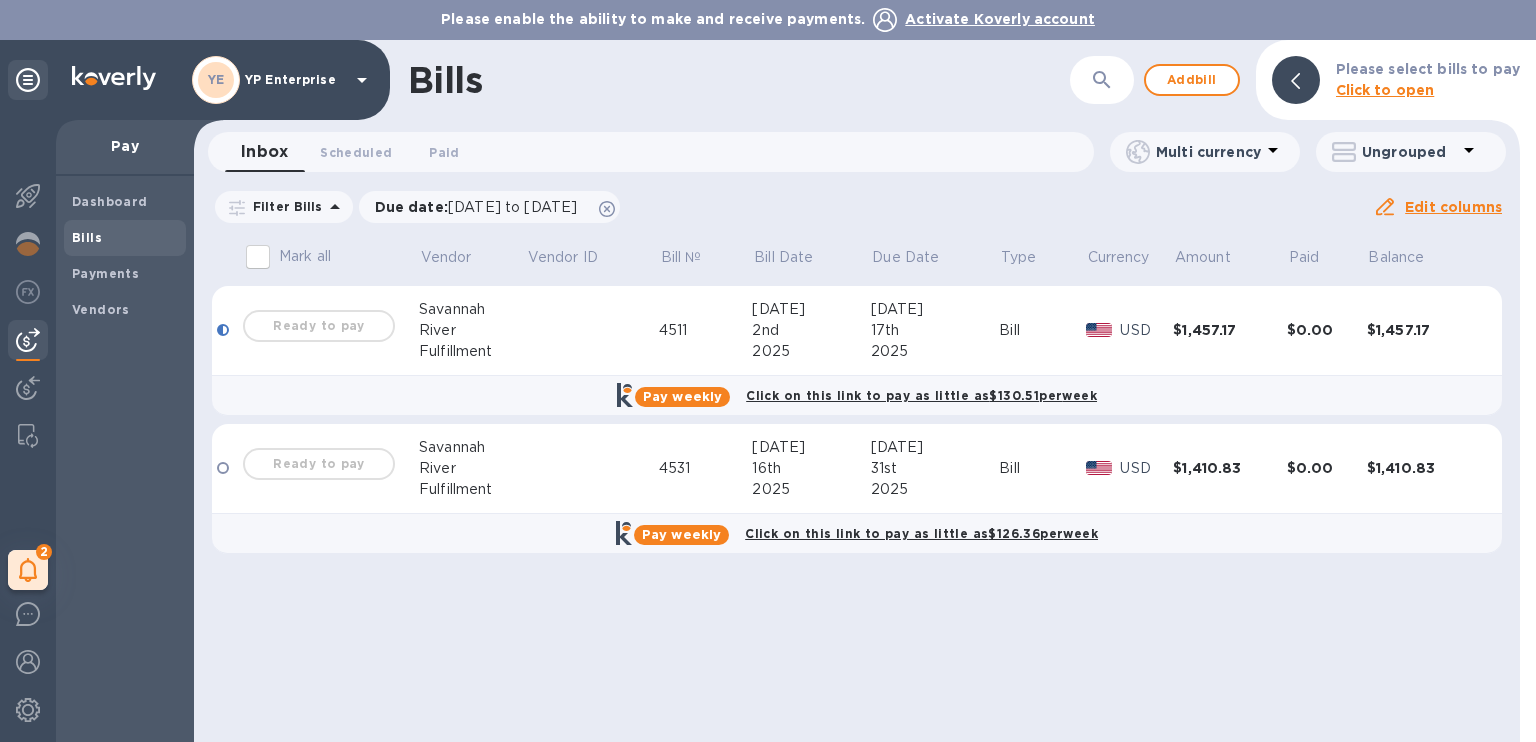 click at bounding box center (223, 330) 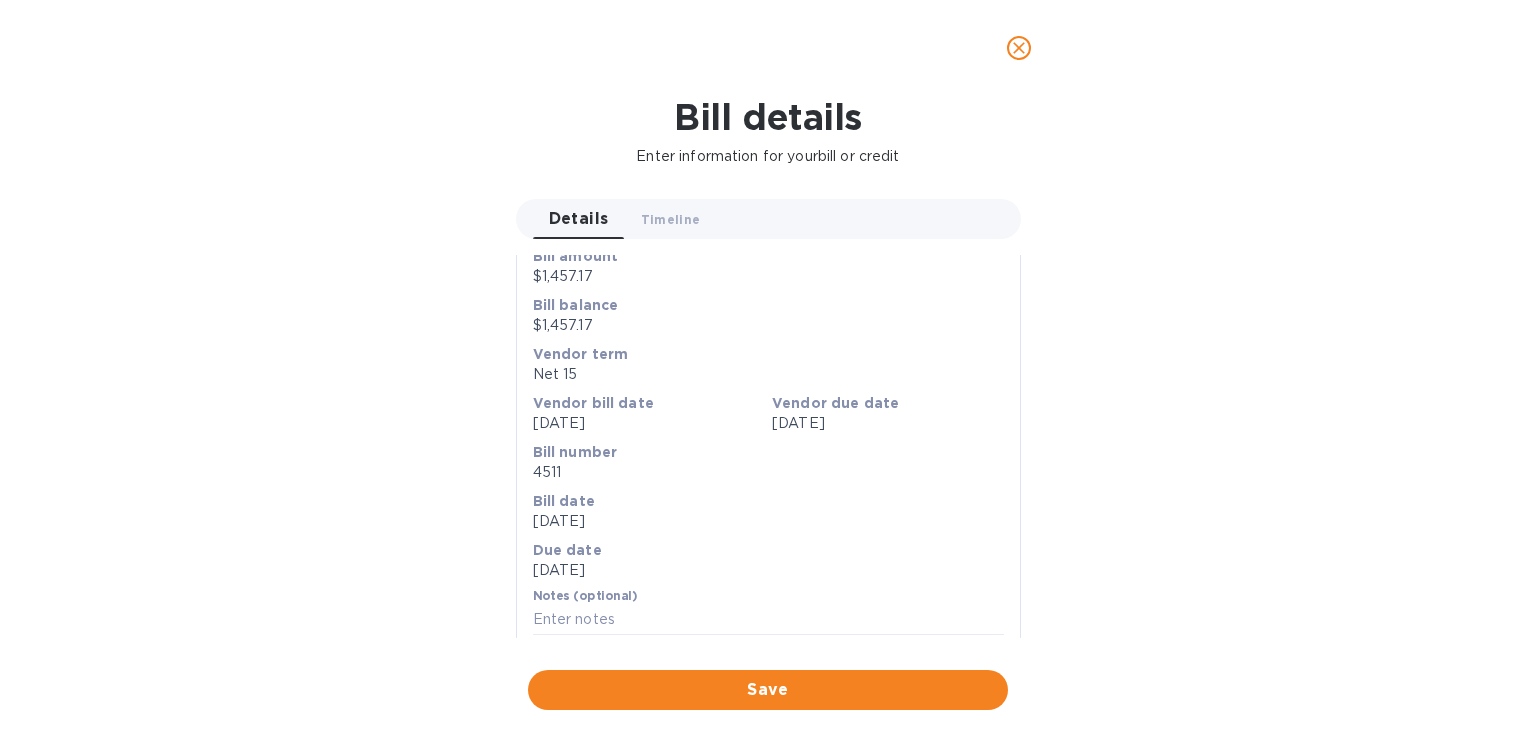 scroll, scrollTop: 0, scrollLeft: 0, axis: both 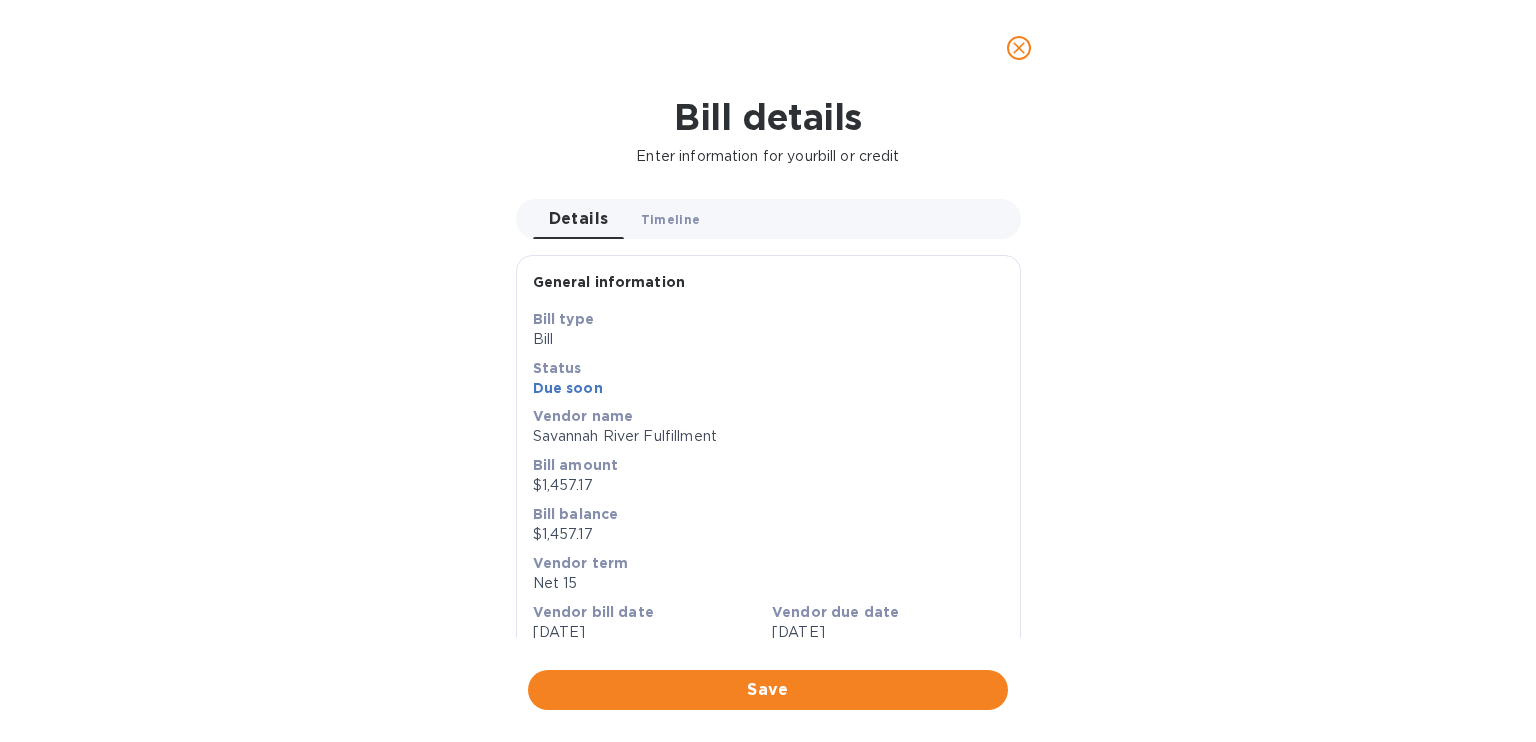 click on "Timeline 0" at bounding box center (671, 219) 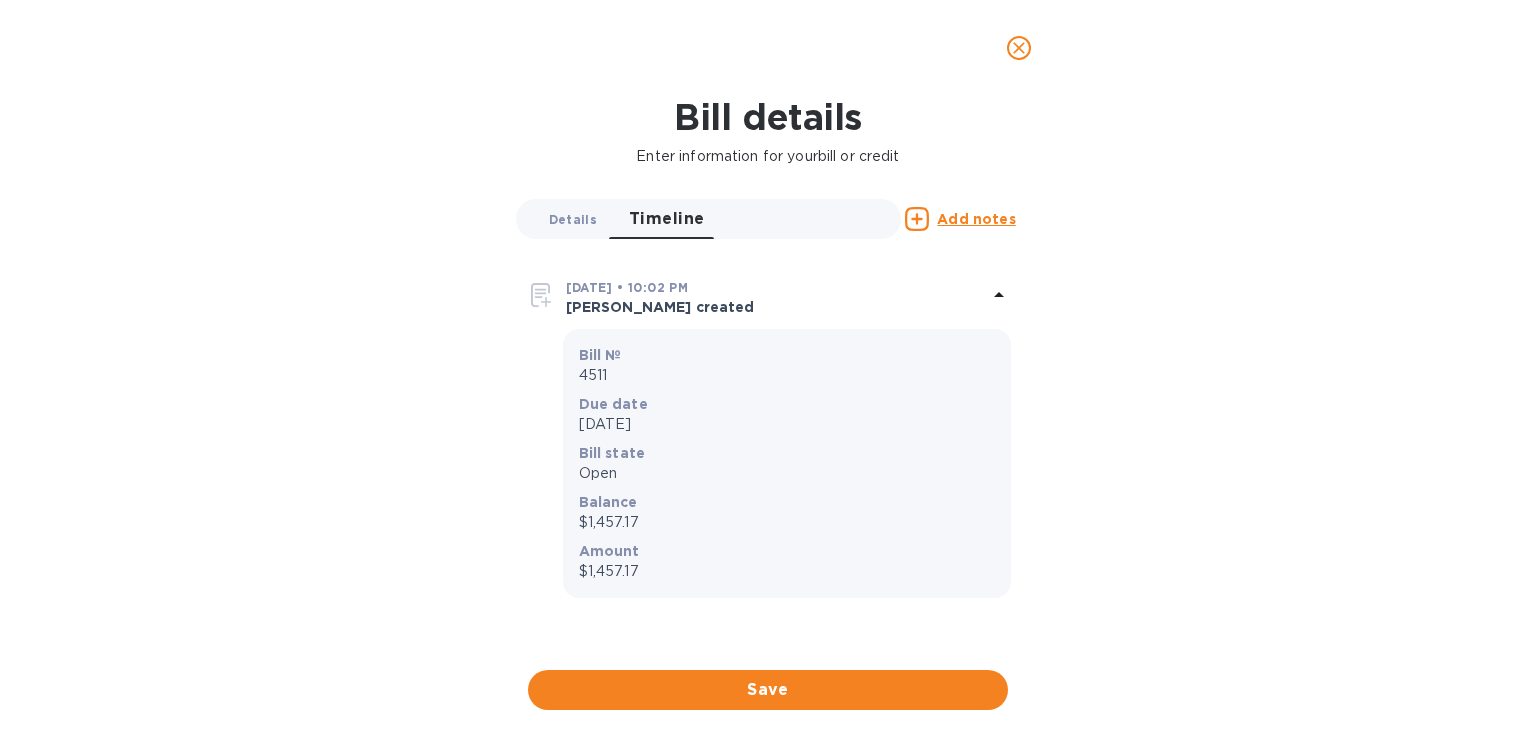 click on "Details 0" at bounding box center (573, 219) 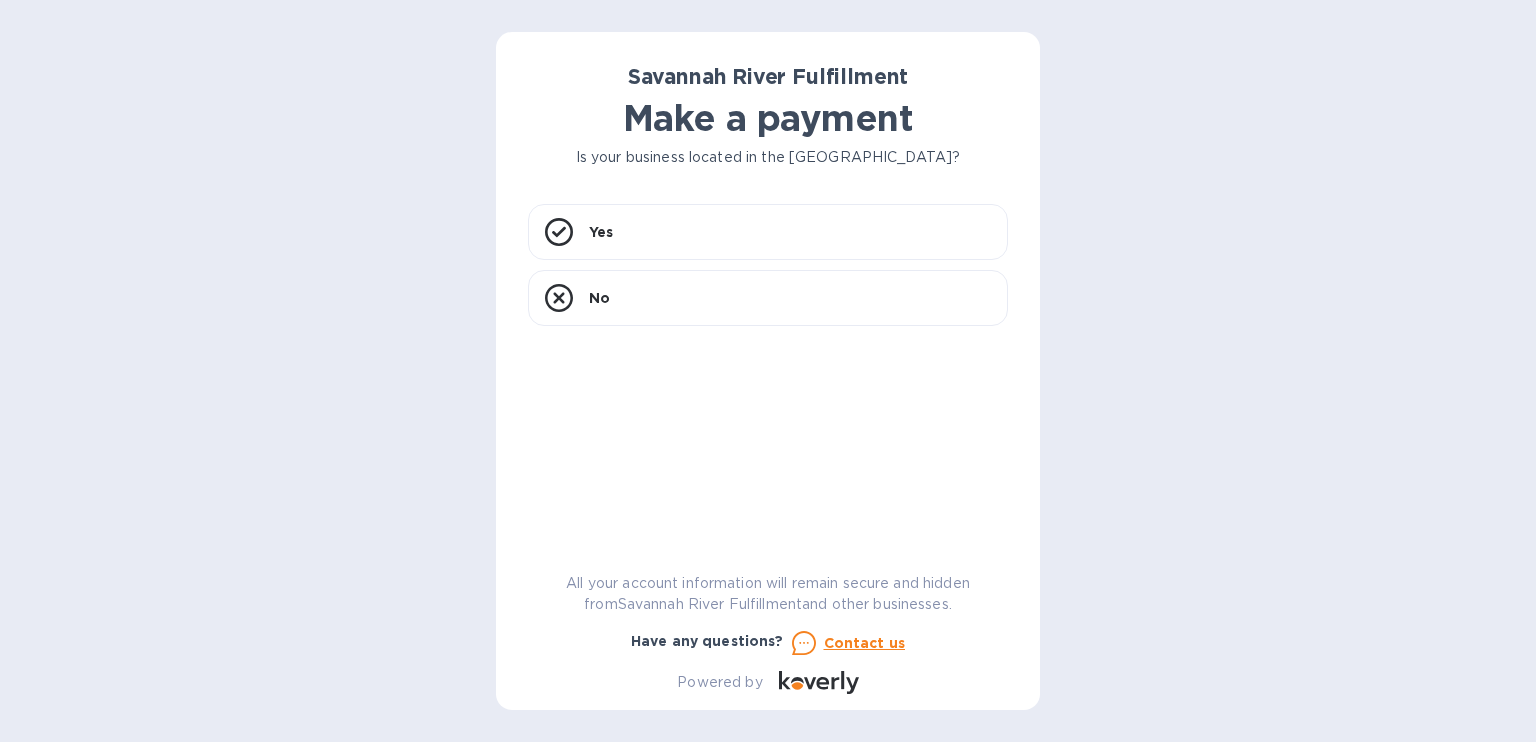 scroll, scrollTop: 0, scrollLeft: 0, axis: both 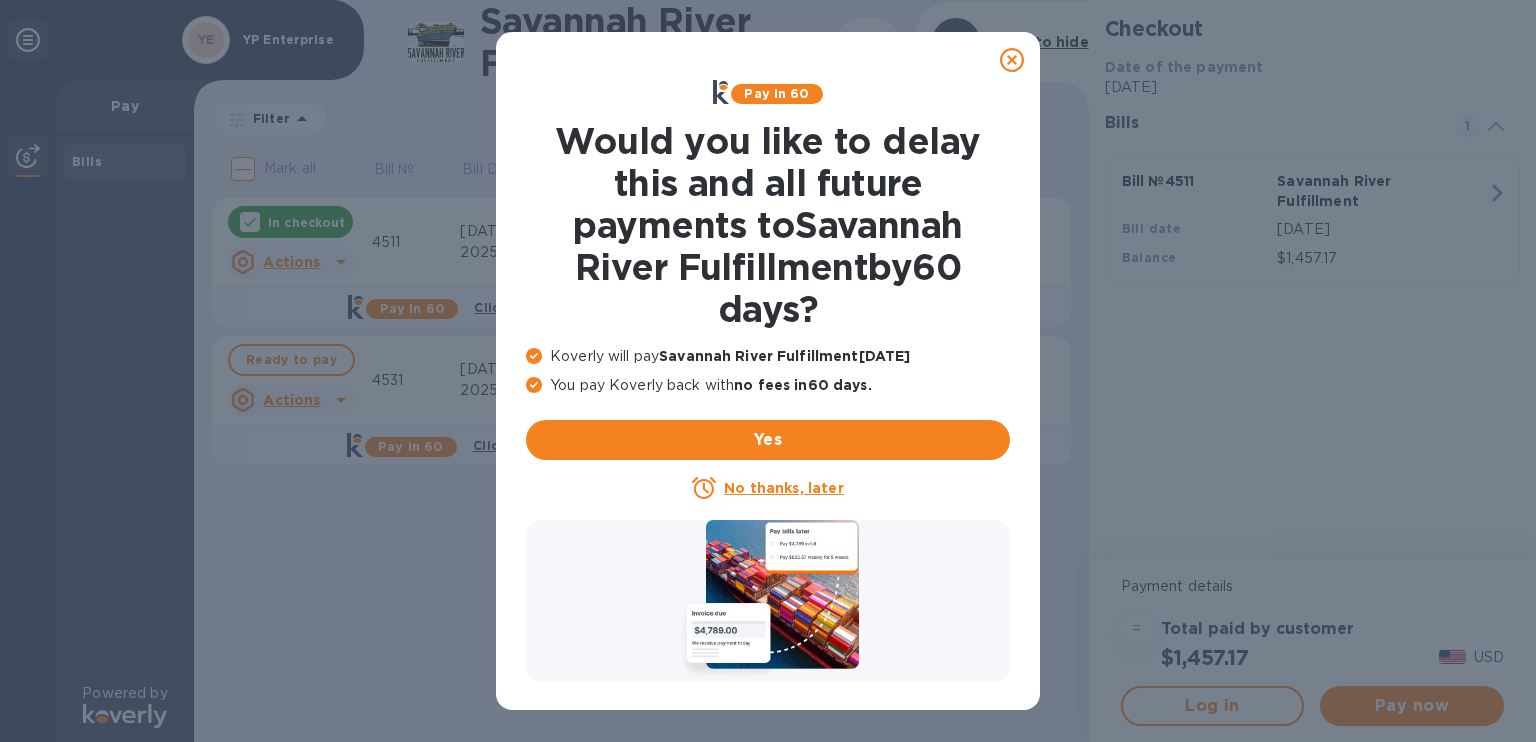 click on "No thanks, later" at bounding box center [768, 488] 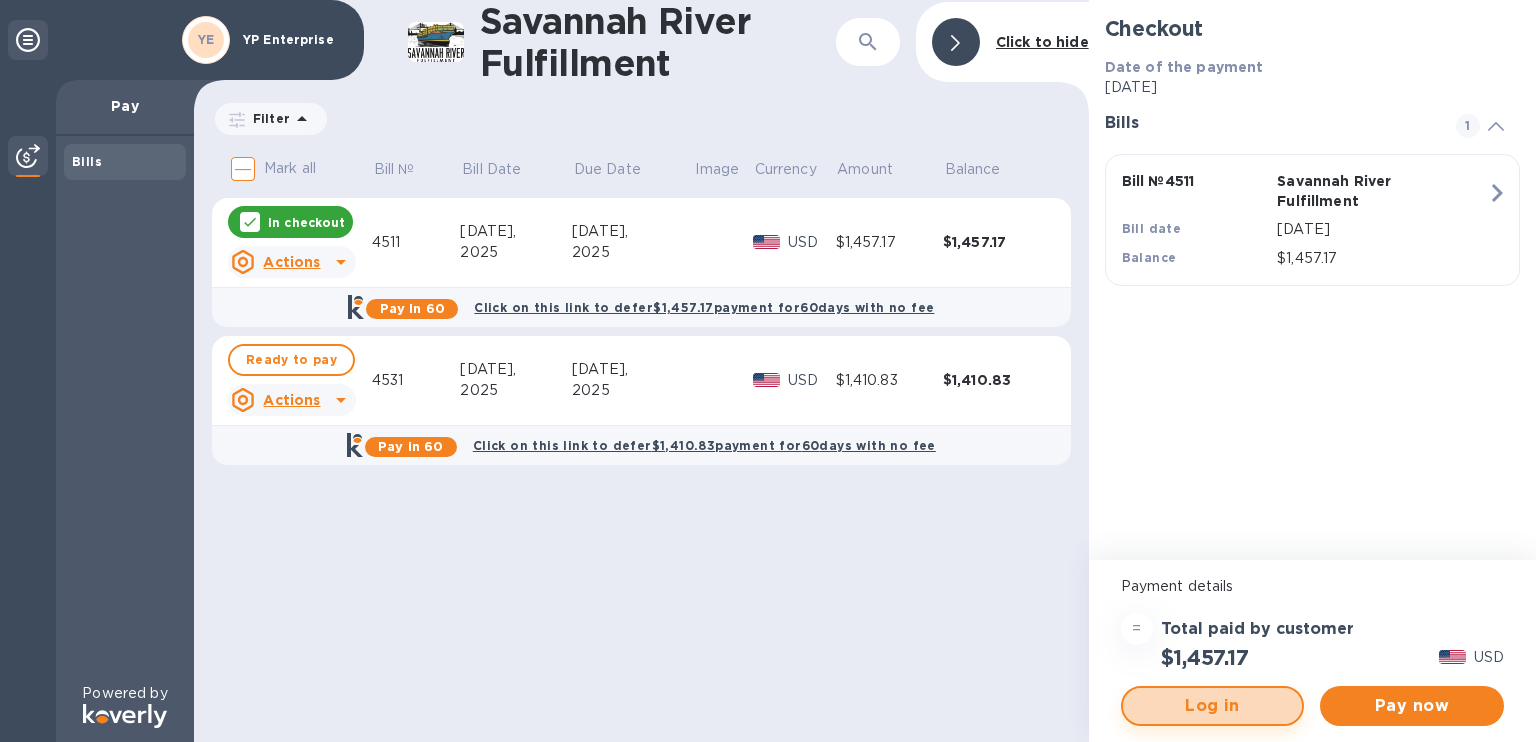 click on "Log in" at bounding box center [1213, 706] 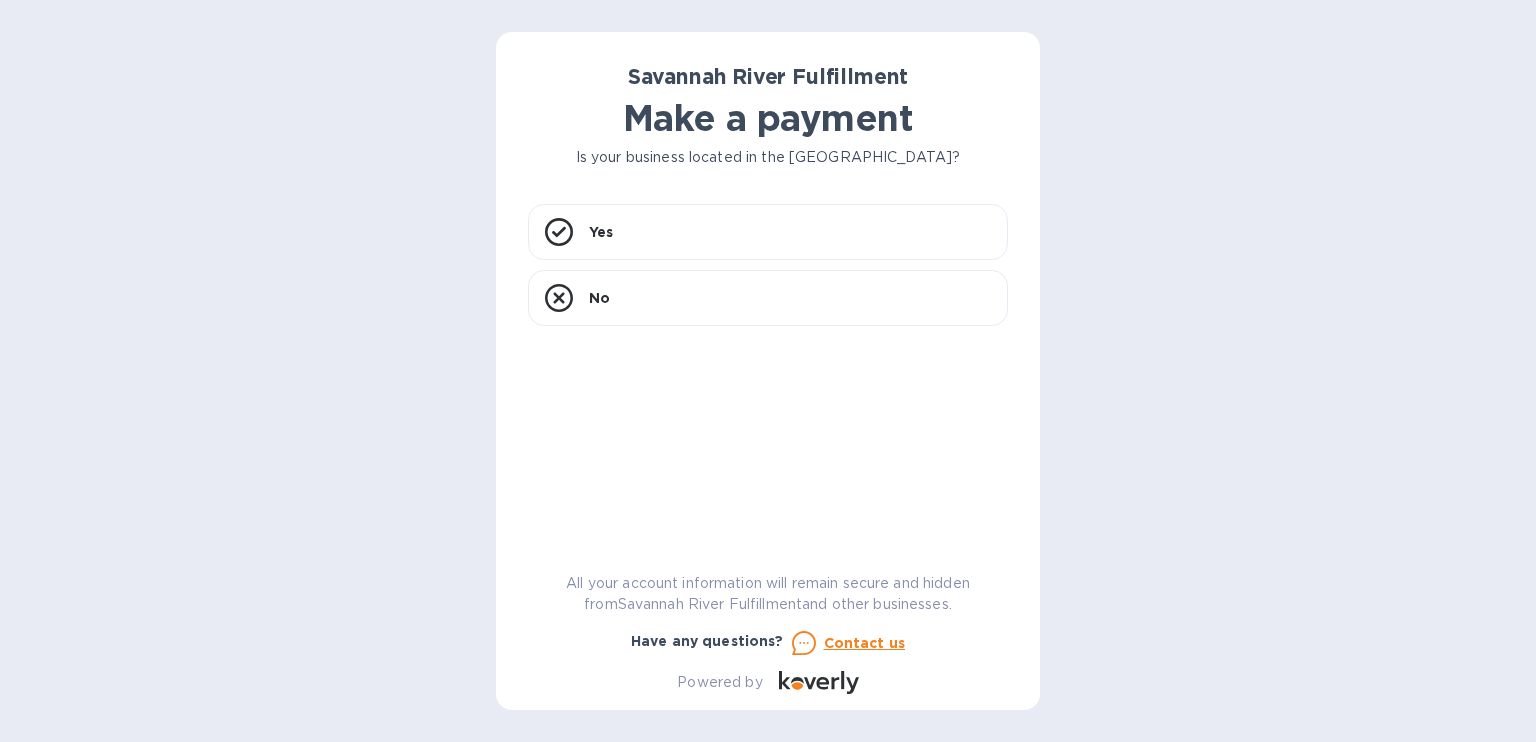 scroll, scrollTop: 0, scrollLeft: 0, axis: both 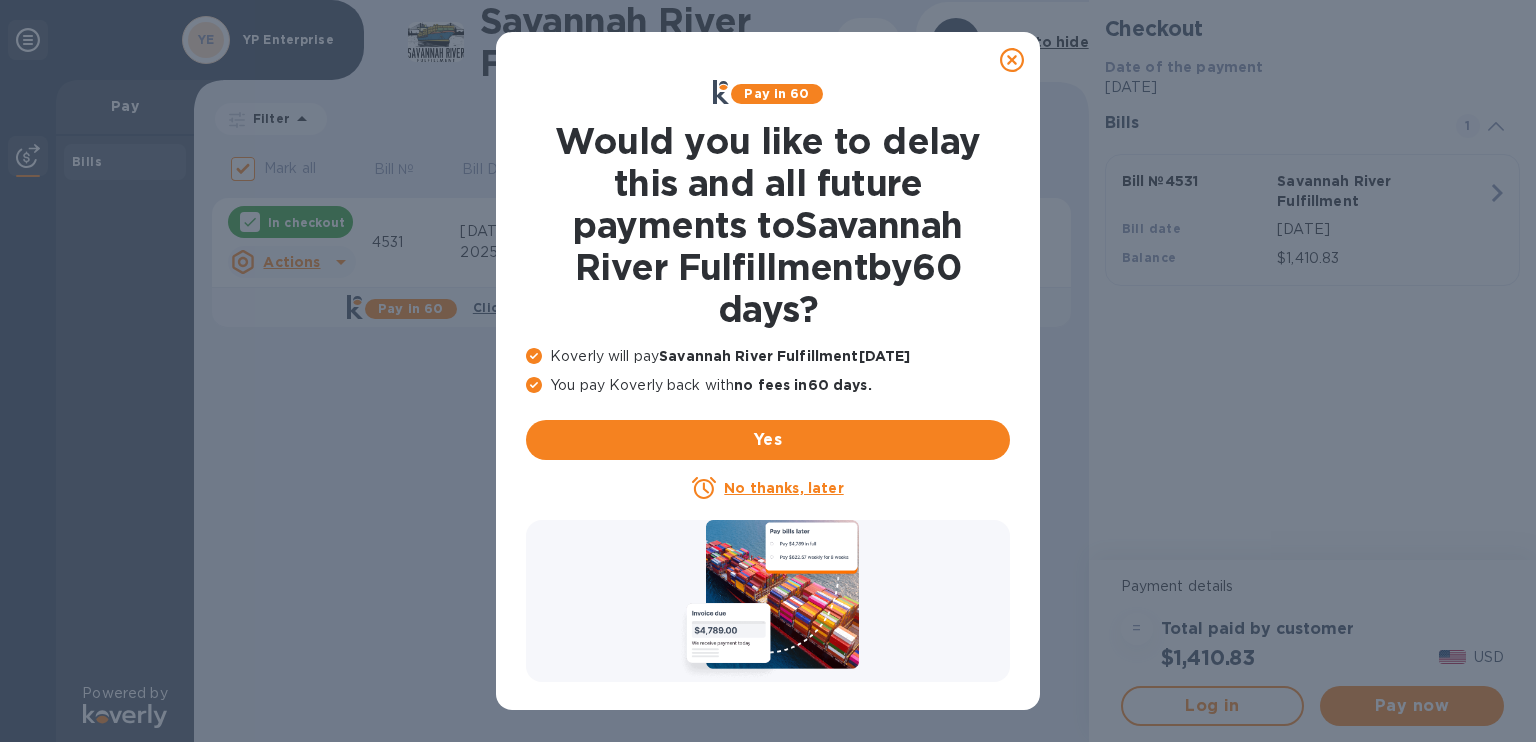 click on "No thanks, later" at bounding box center (783, 488) 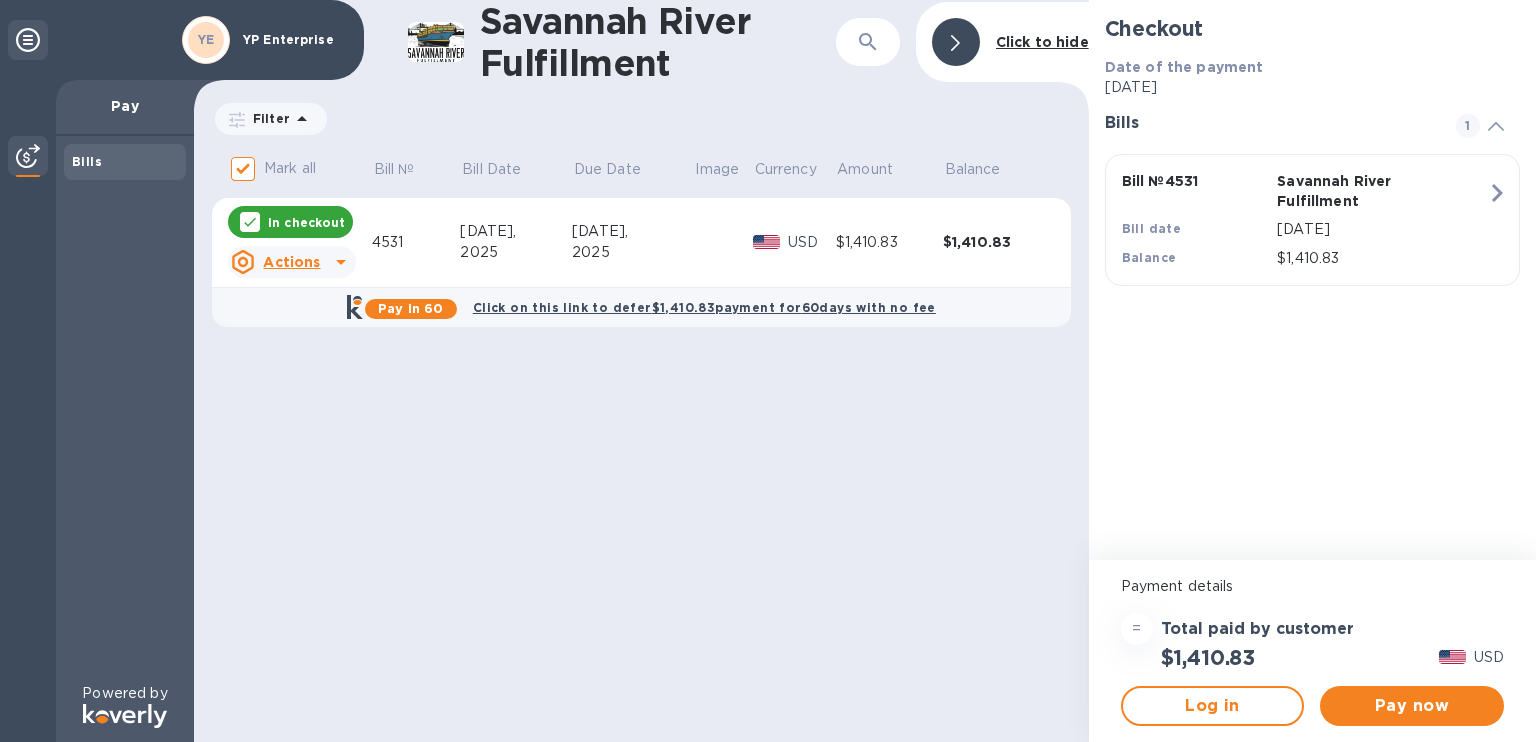 click at bounding box center (1496, 124) 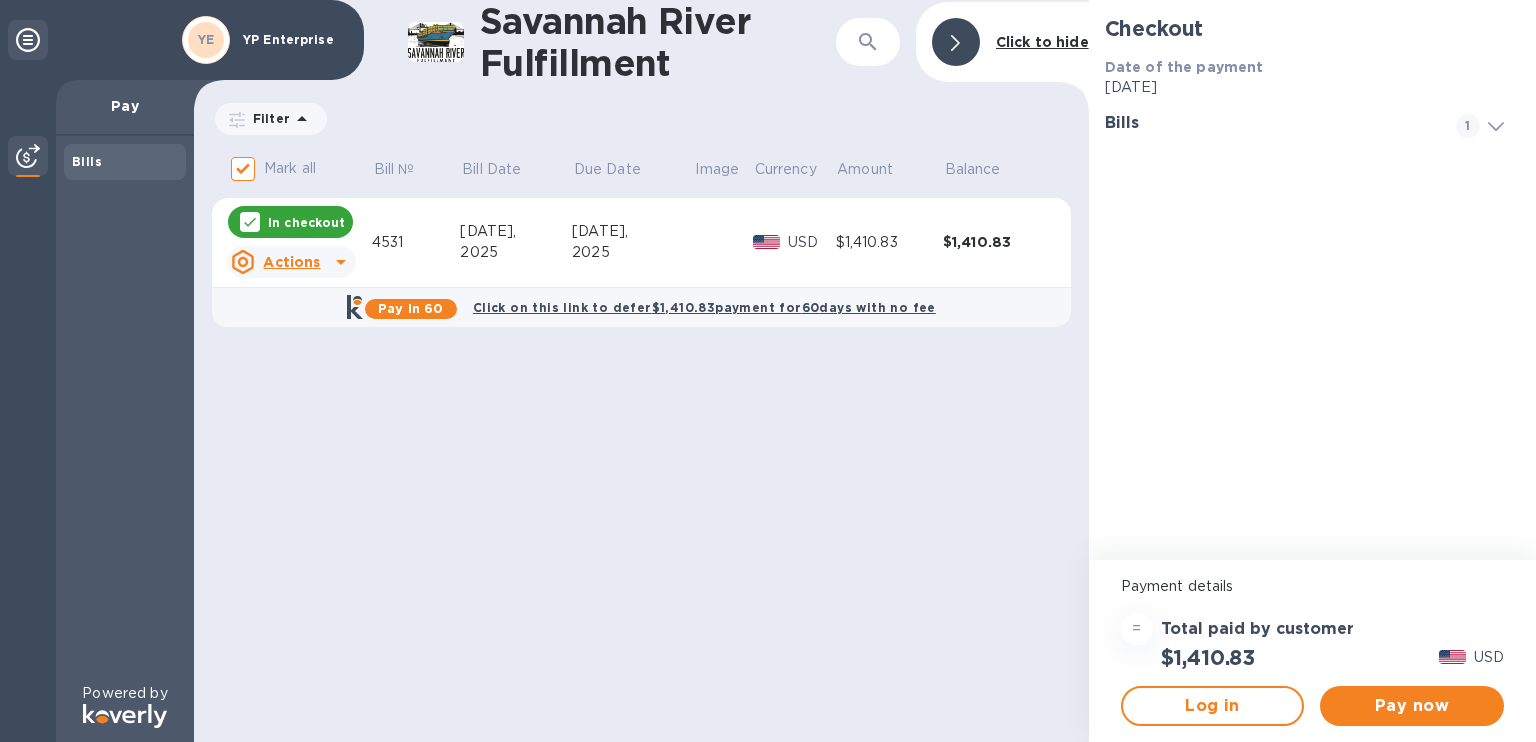 click at bounding box center [1496, 124] 